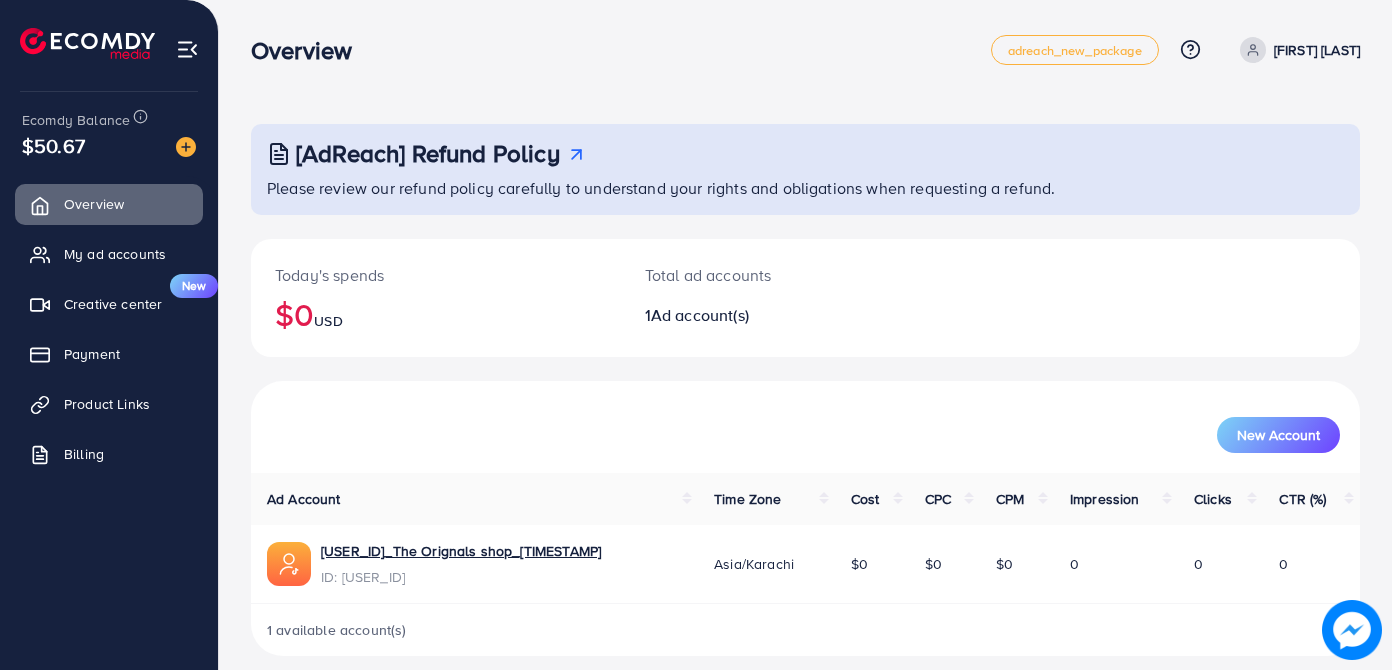 scroll, scrollTop: 0, scrollLeft: 0, axis: both 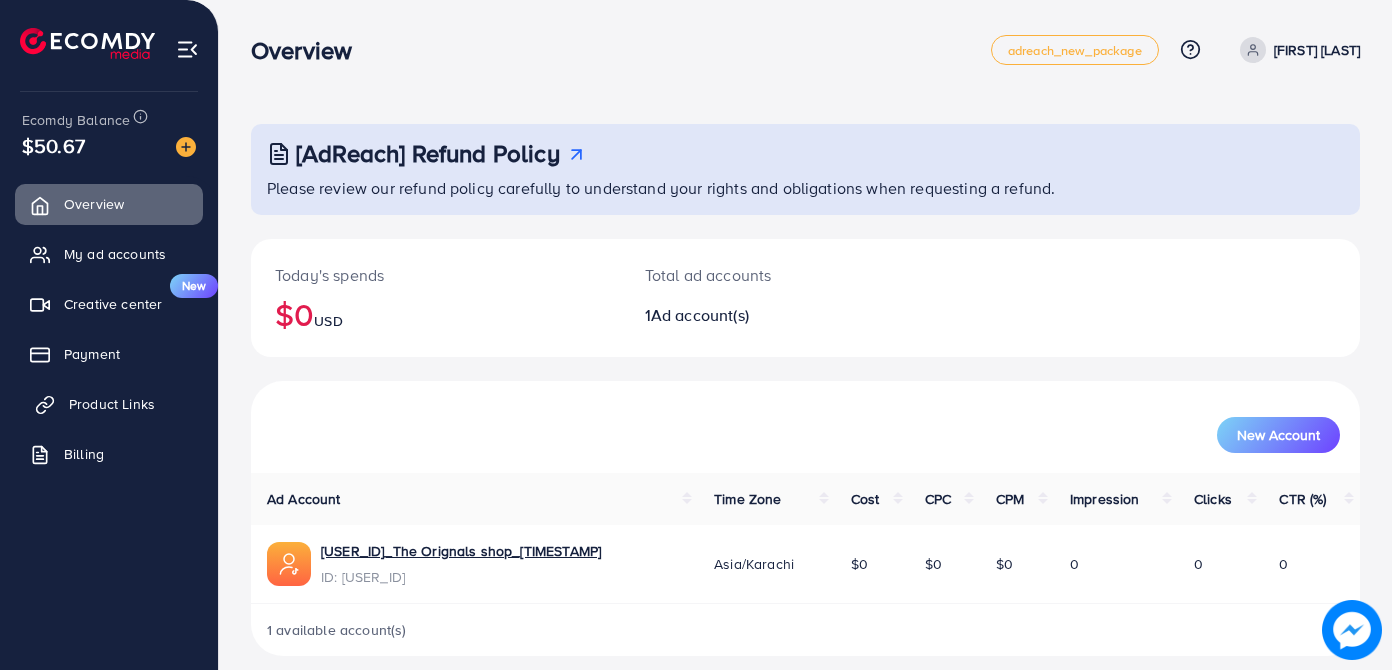 click on "Product Links" at bounding box center [112, 404] 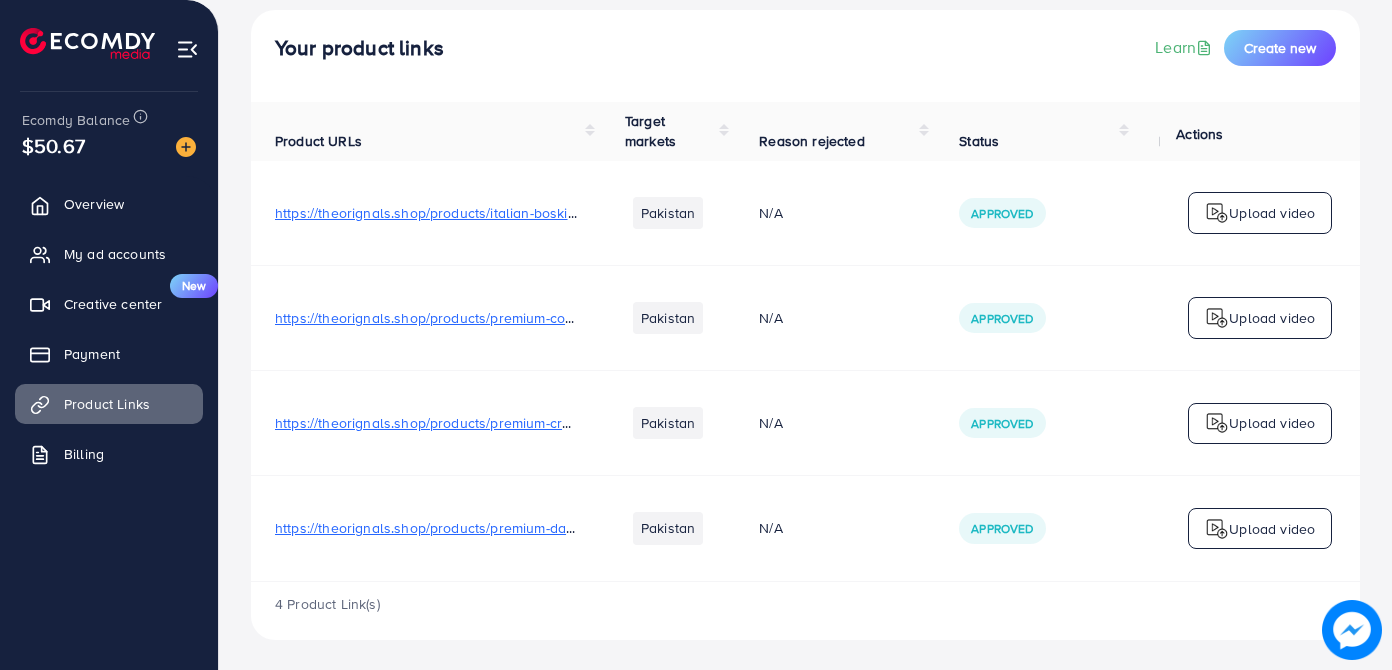 scroll, scrollTop: 103, scrollLeft: 0, axis: vertical 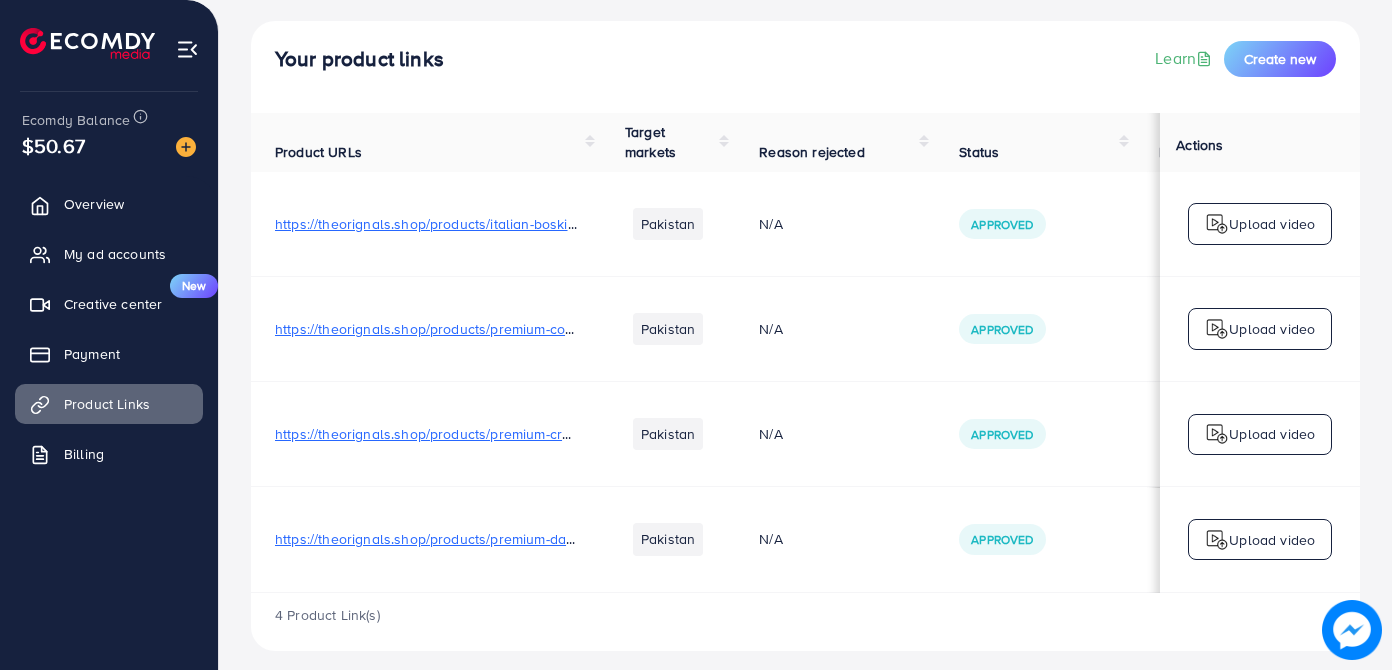 click on "https://theorignals.shop/products/premium-dark-brown-color-boski-fabric-for-men" at bounding box center (533, 539) 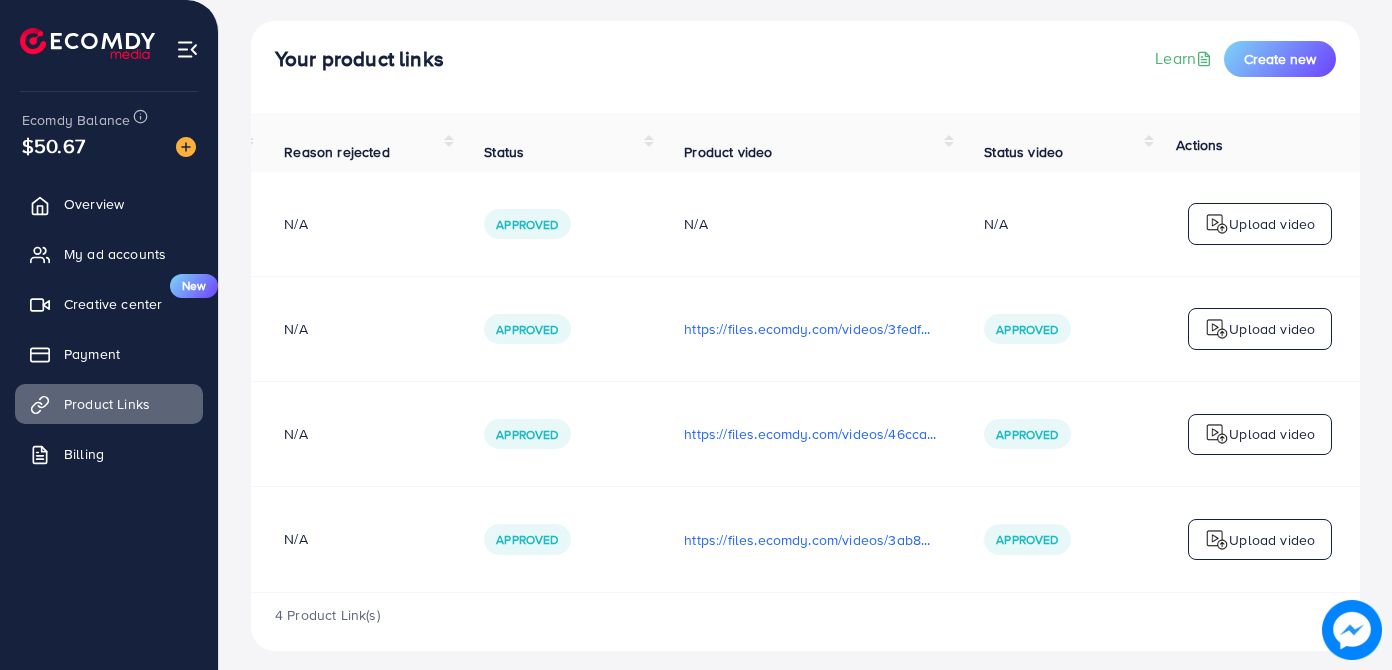 scroll, scrollTop: 0, scrollLeft: 474, axis: horizontal 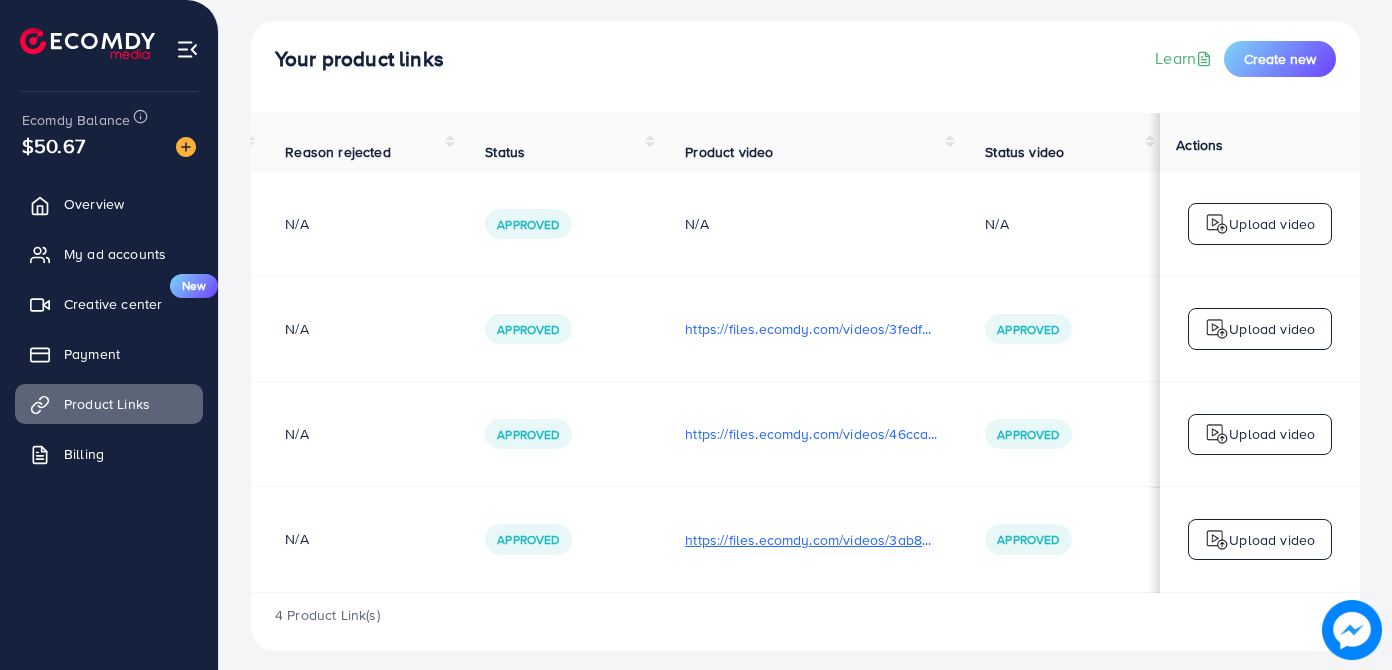 click on "https://files.ecomdy.com/videos/3ab88487-ab4e-47cf-ac23-1ee1ef1d5ef1-1754071127826.mp4" at bounding box center (811, 540) 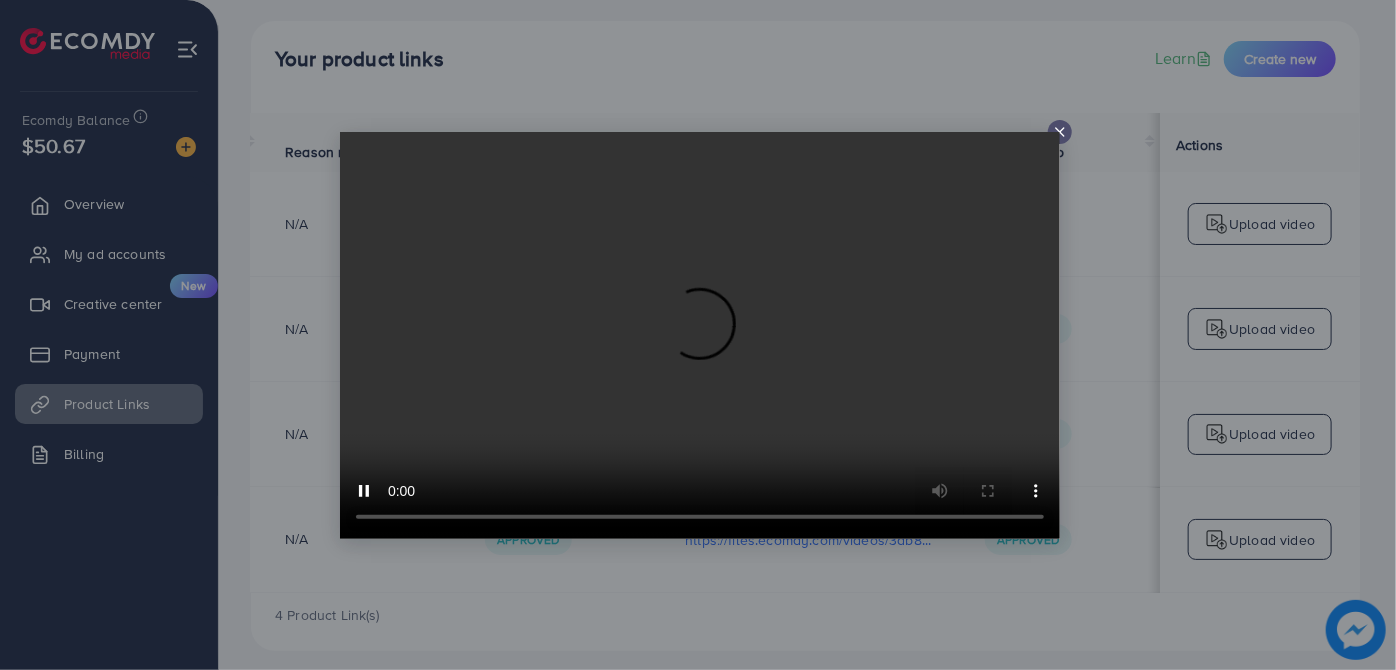 click 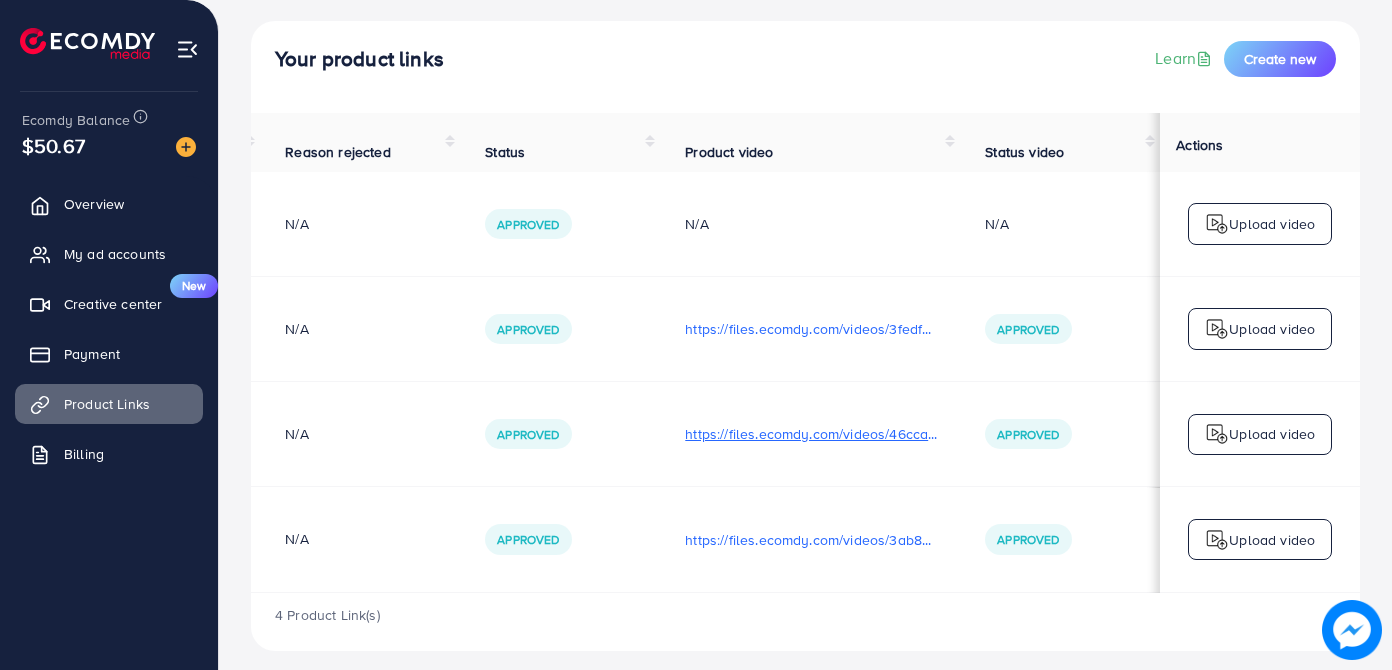 click on "https://files.ecomdy.com/videos/46ccae7b-5e7e-4ba6-a876-739c340f9ee0-1754071046939.mp4" at bounding box center [811, 434] 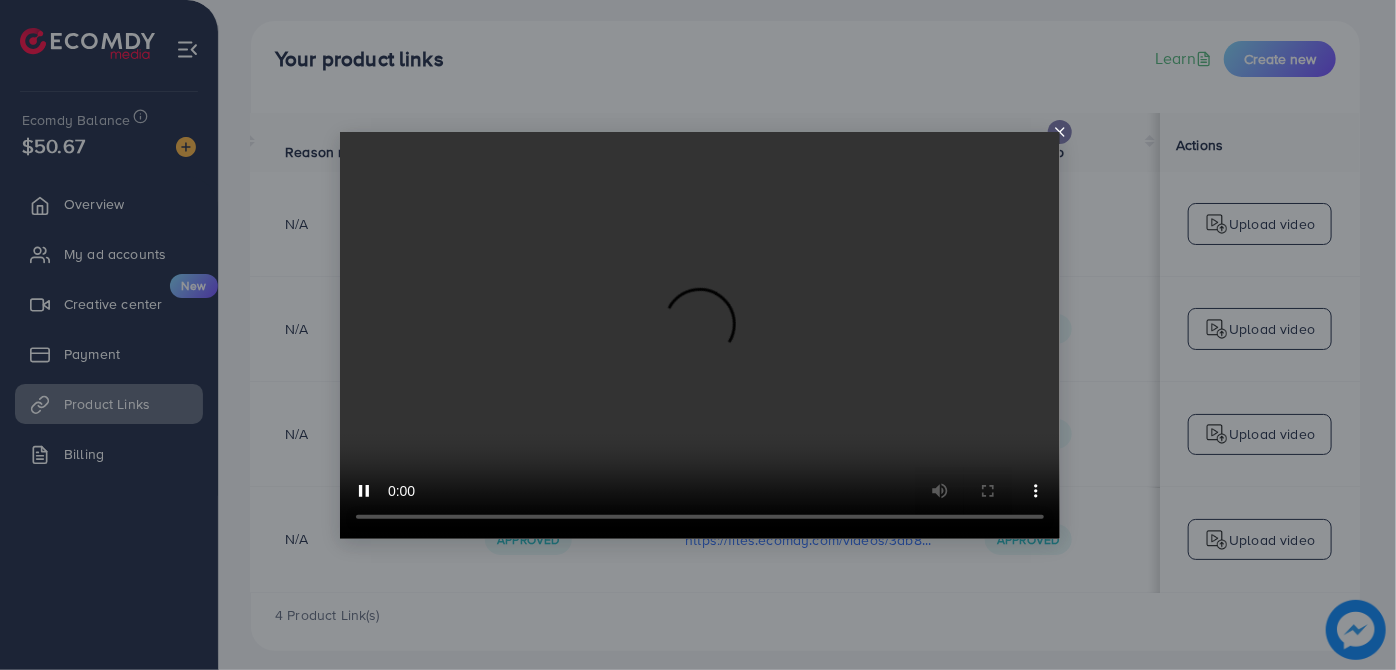 click 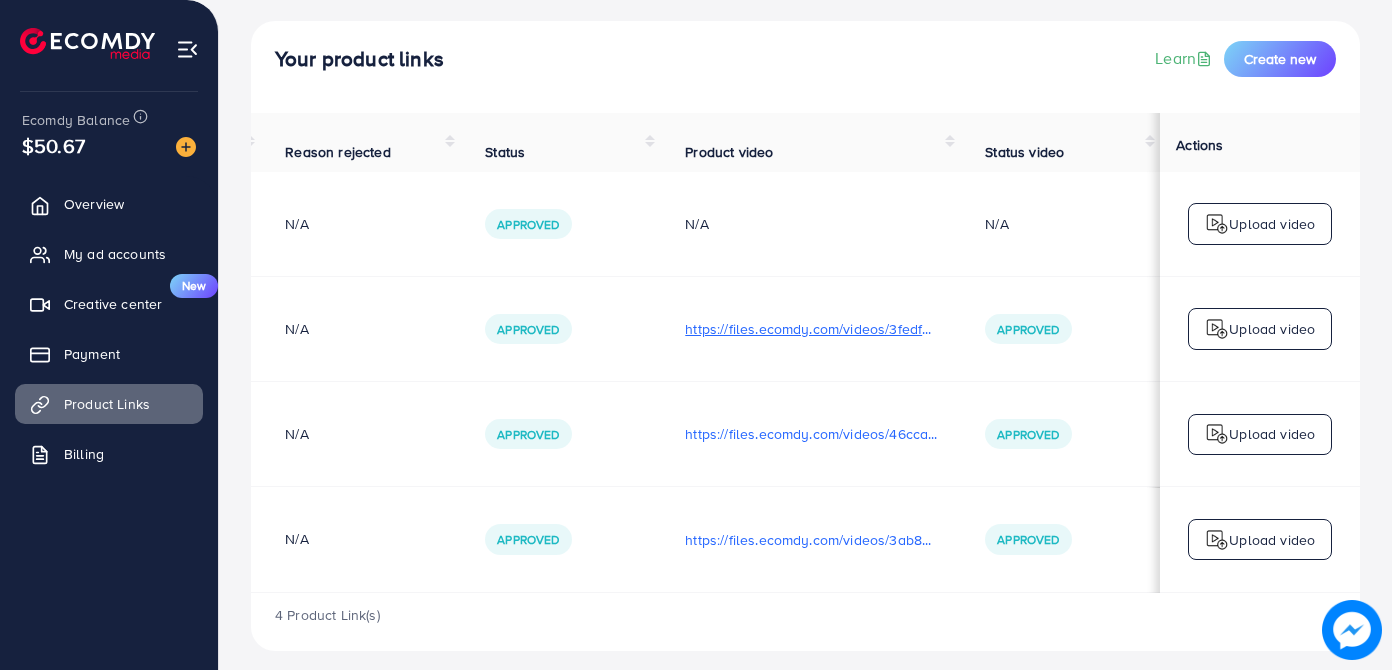 click on "https://files.ecomdy.com/videos/3fedf444-1712-4d84-8e22-eb14454b8a60-1754070980918.mp4" at bounding box center [811, 329] 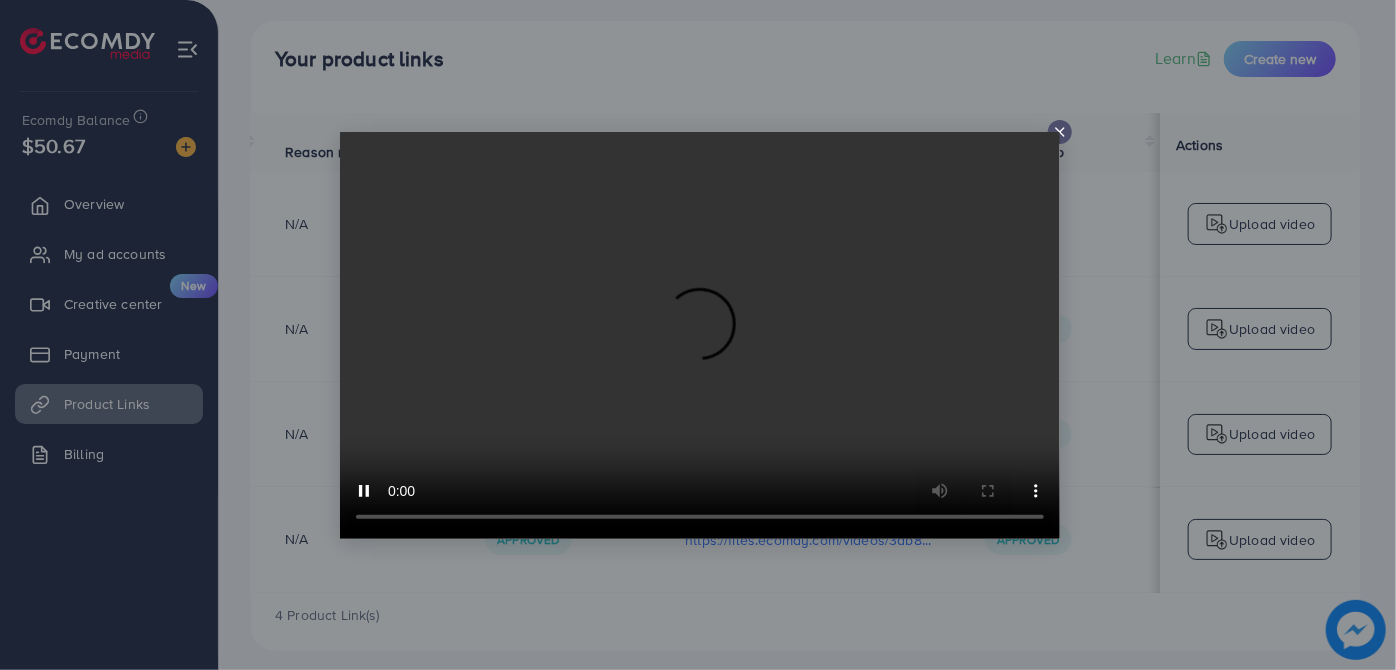 click 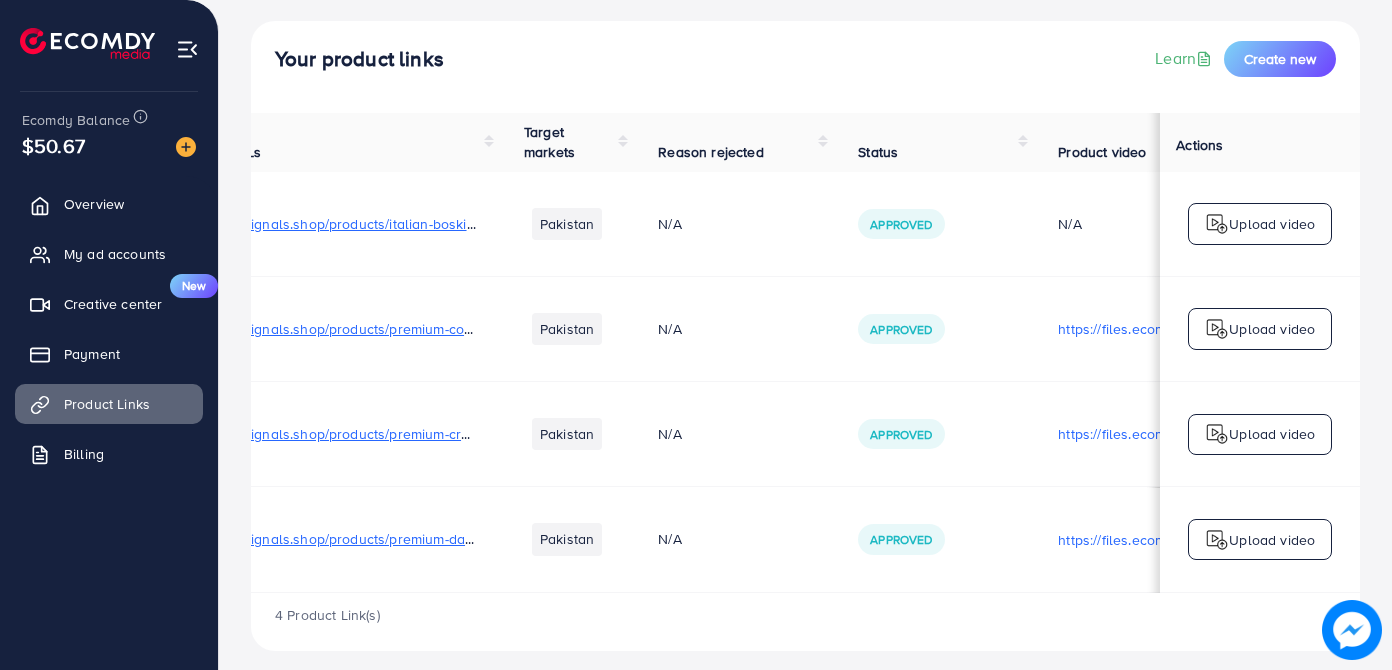 scroll, scrollTop: 0, scrollLeft: 0, axis: both 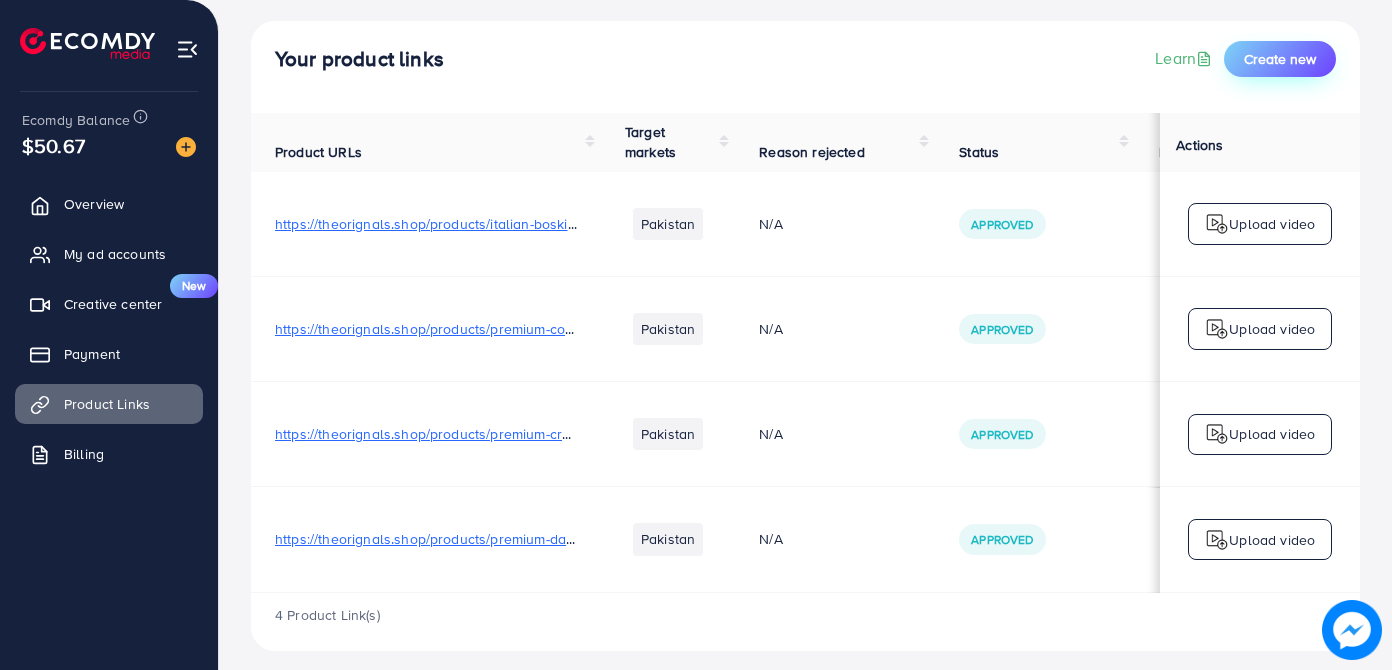 click on "Create new" at bounding box center (1280, 59) 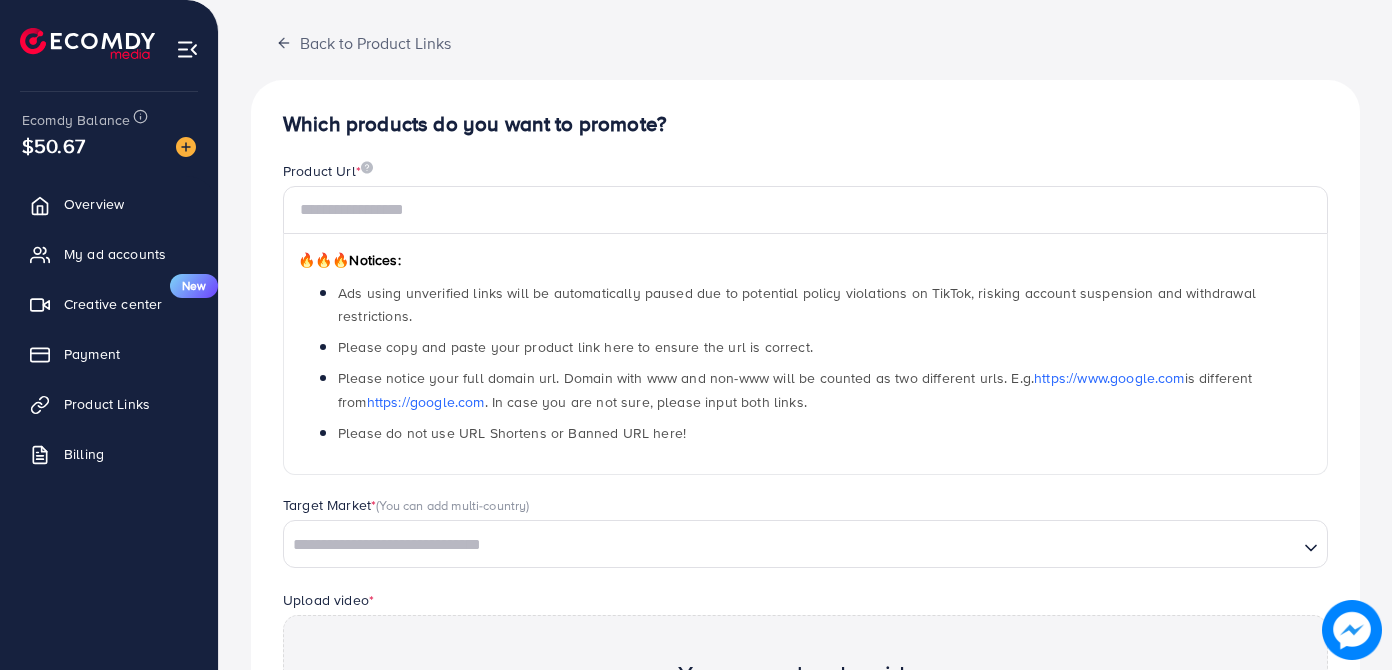 scroll, scrollTop: 0, scrollLeft: 0, axis: both 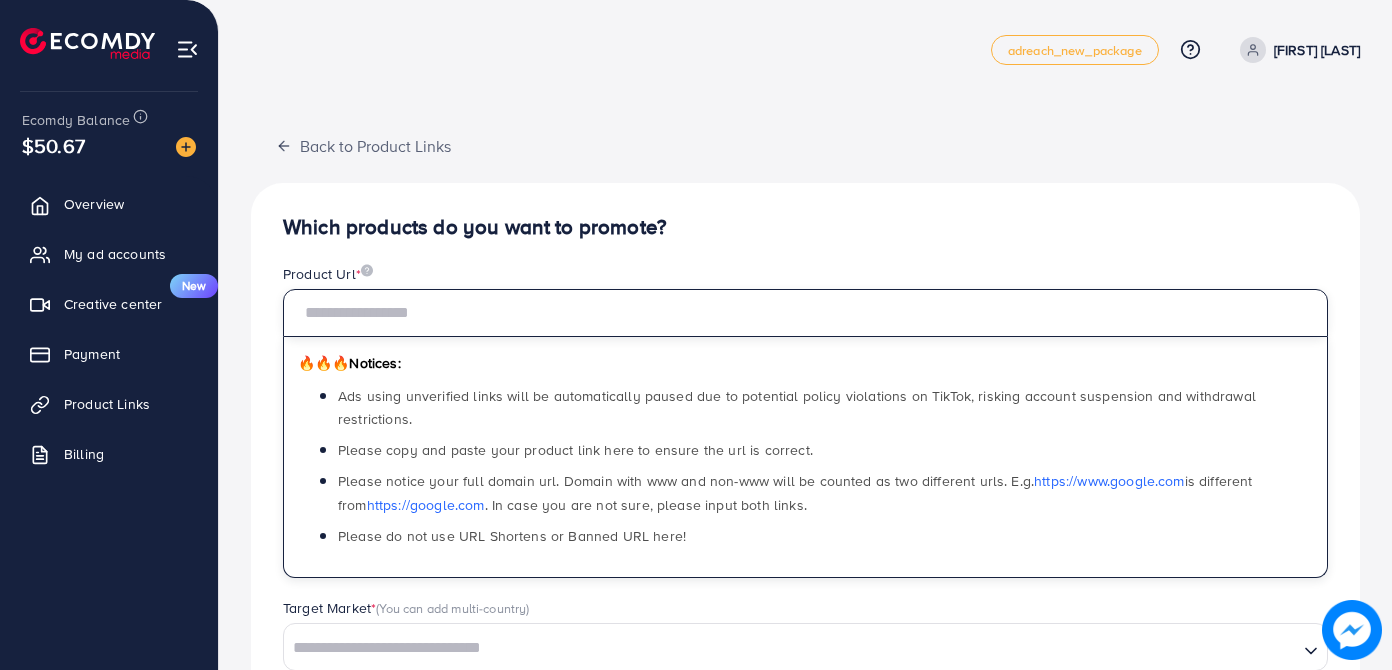 click at bounding box center [805, 313] 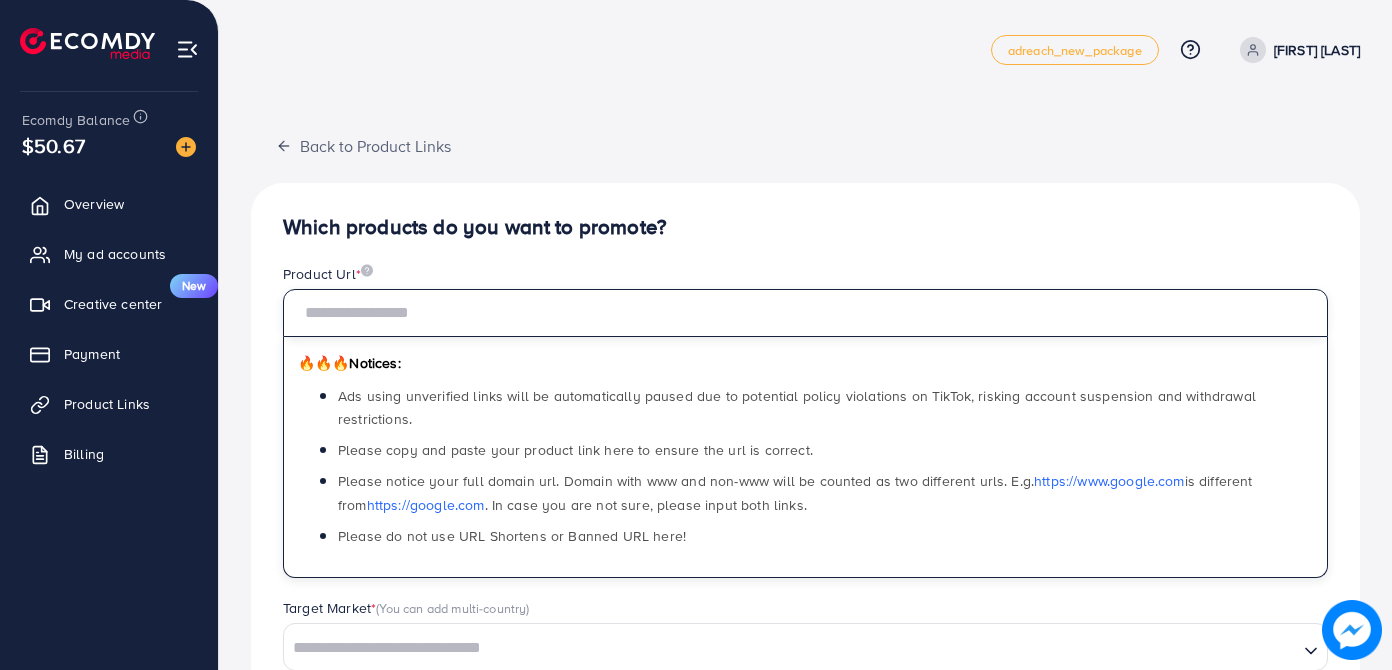 paste on "**********" 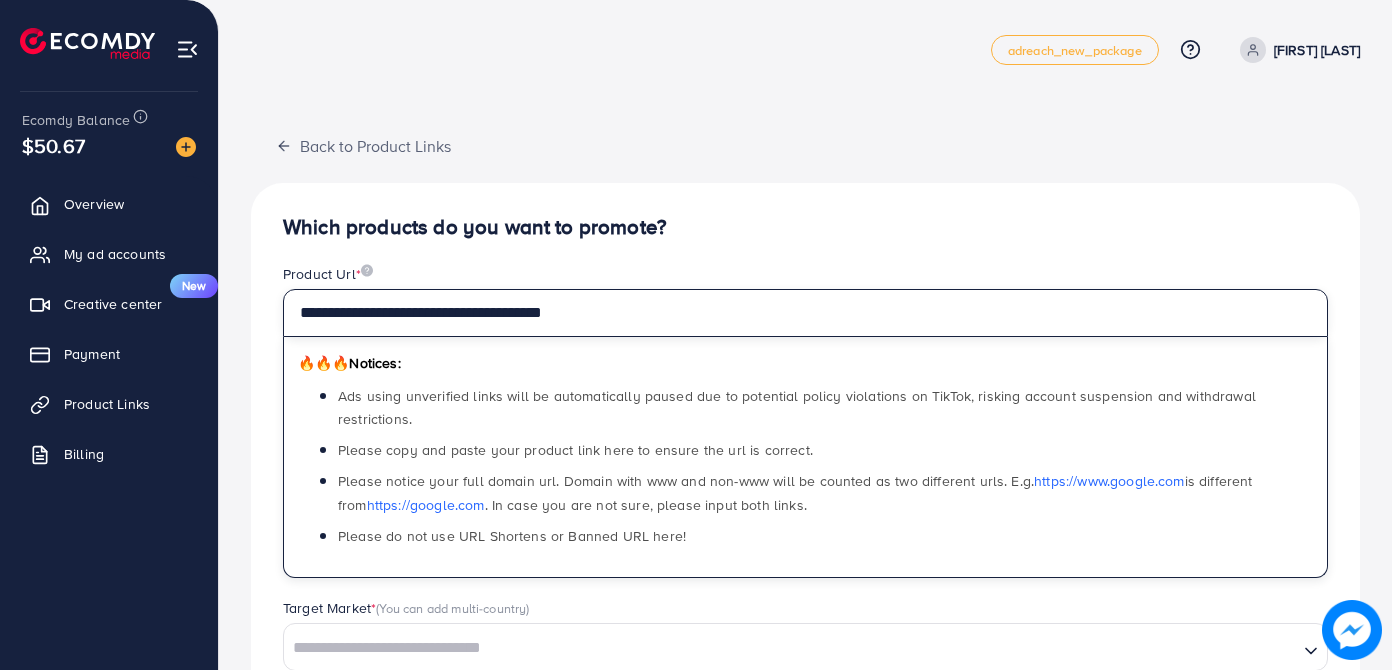 type on "**********" 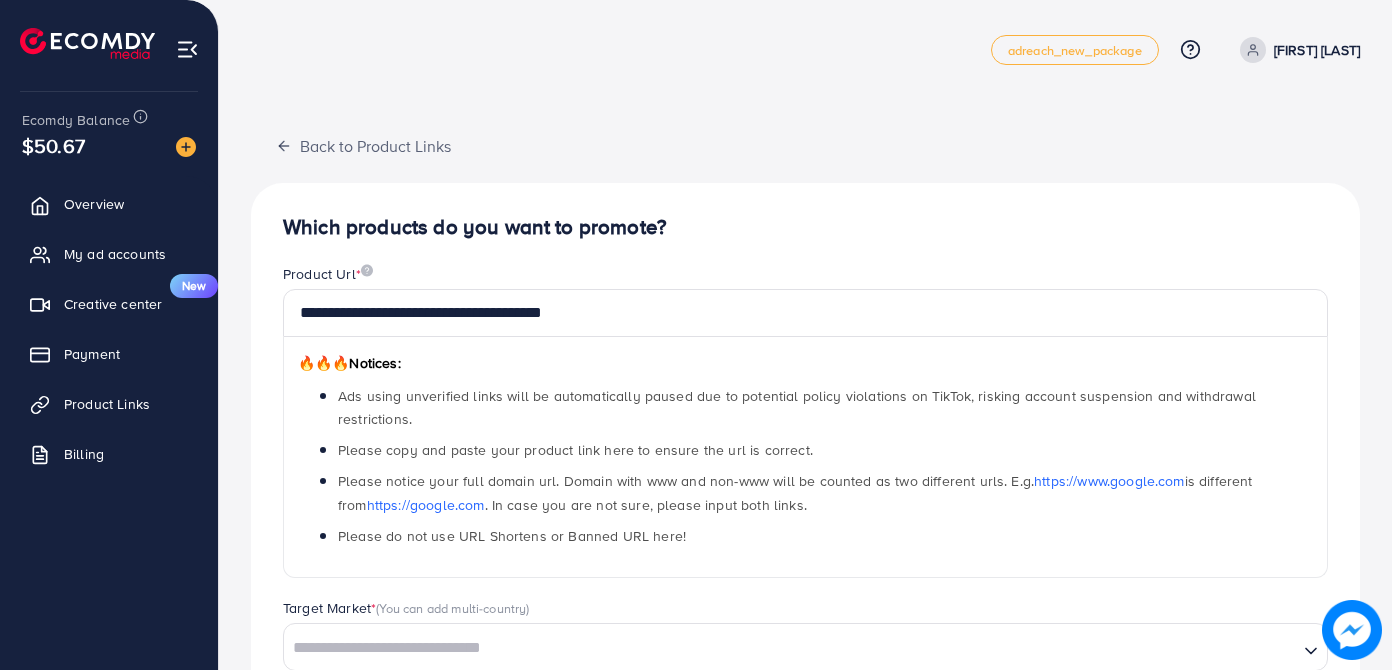 click on "Which products do you want to promote?" at bounding box center [805, 227] 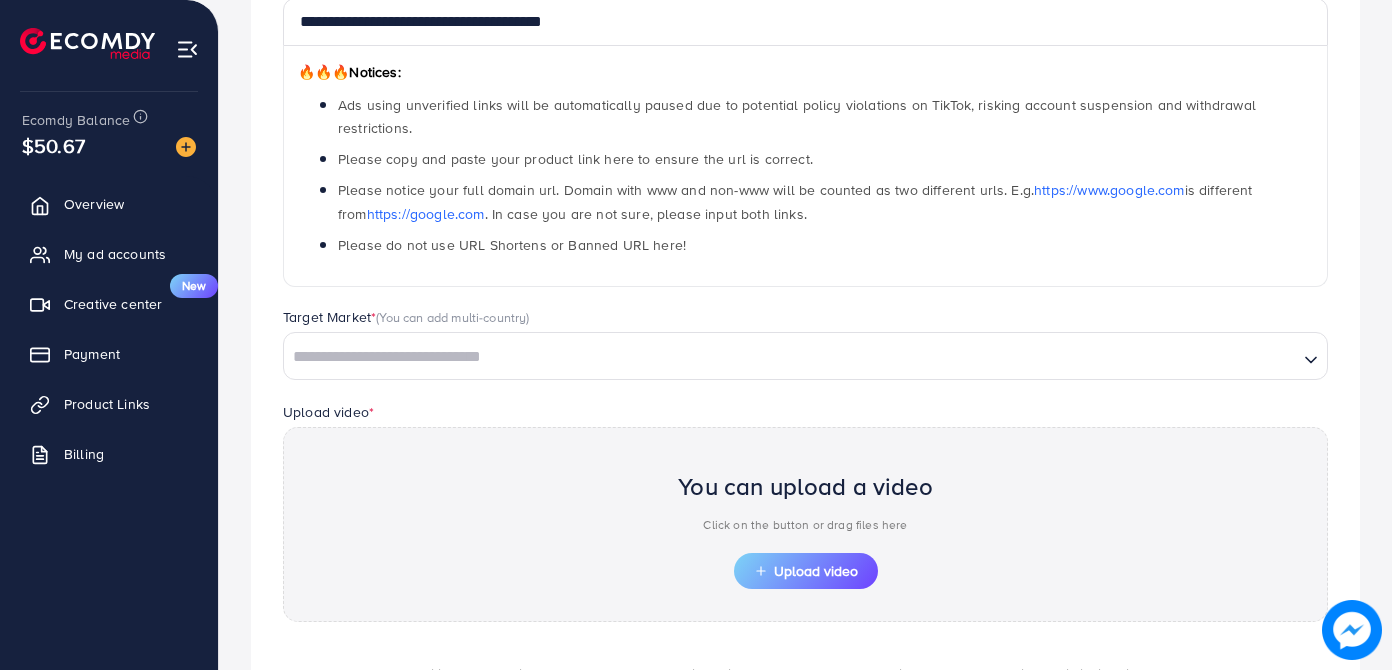 scroll, scrollTop: 296, scrollLeft: 0, axis: vertical 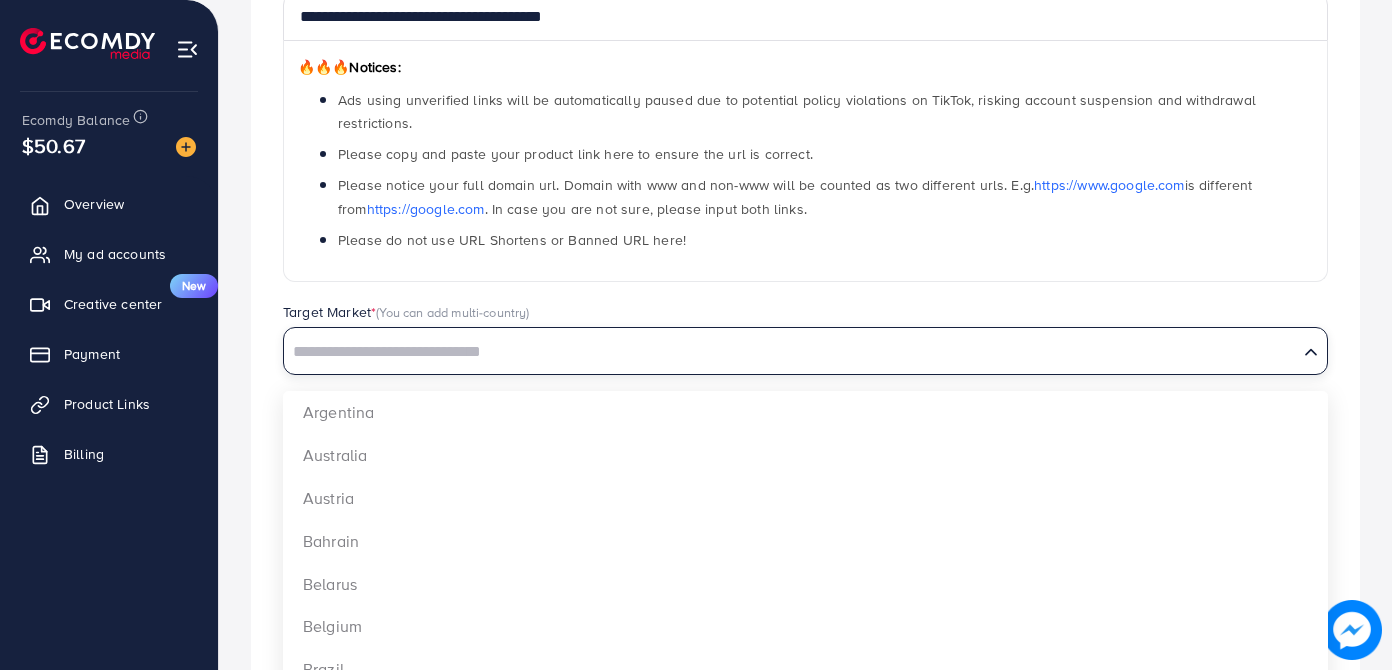 click at bounding box center (791, 352) 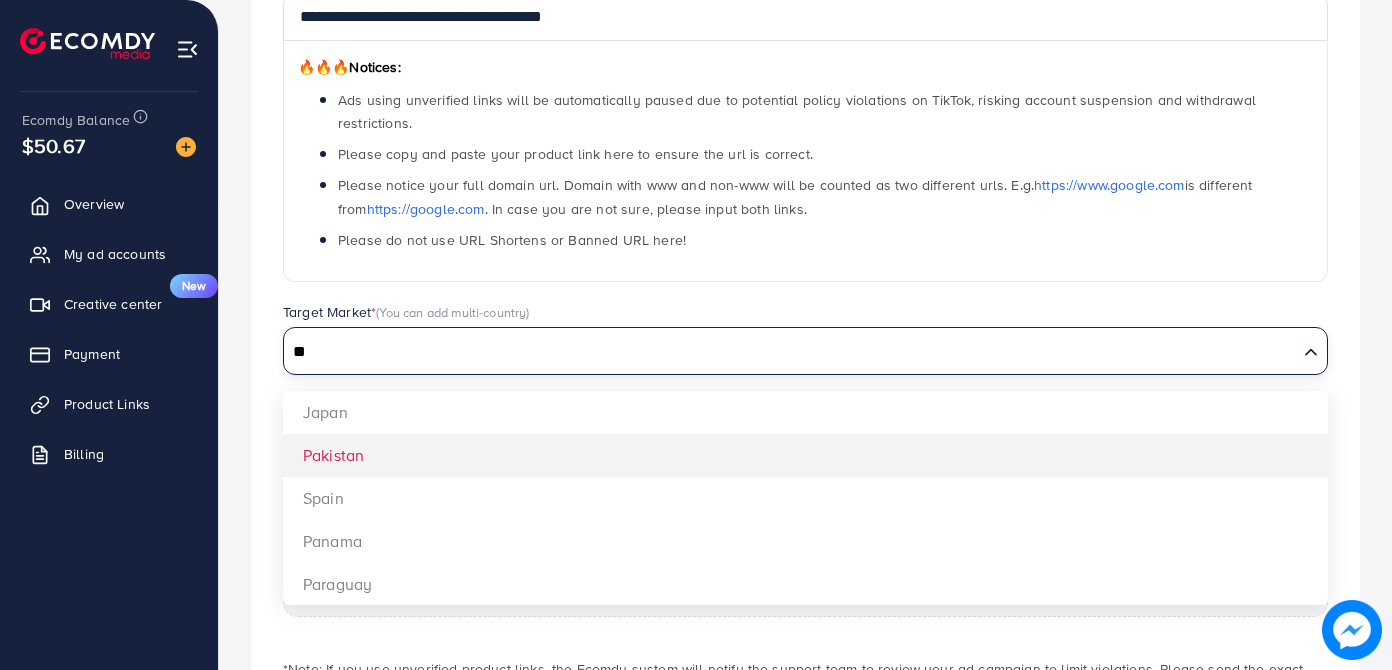 type on "**" 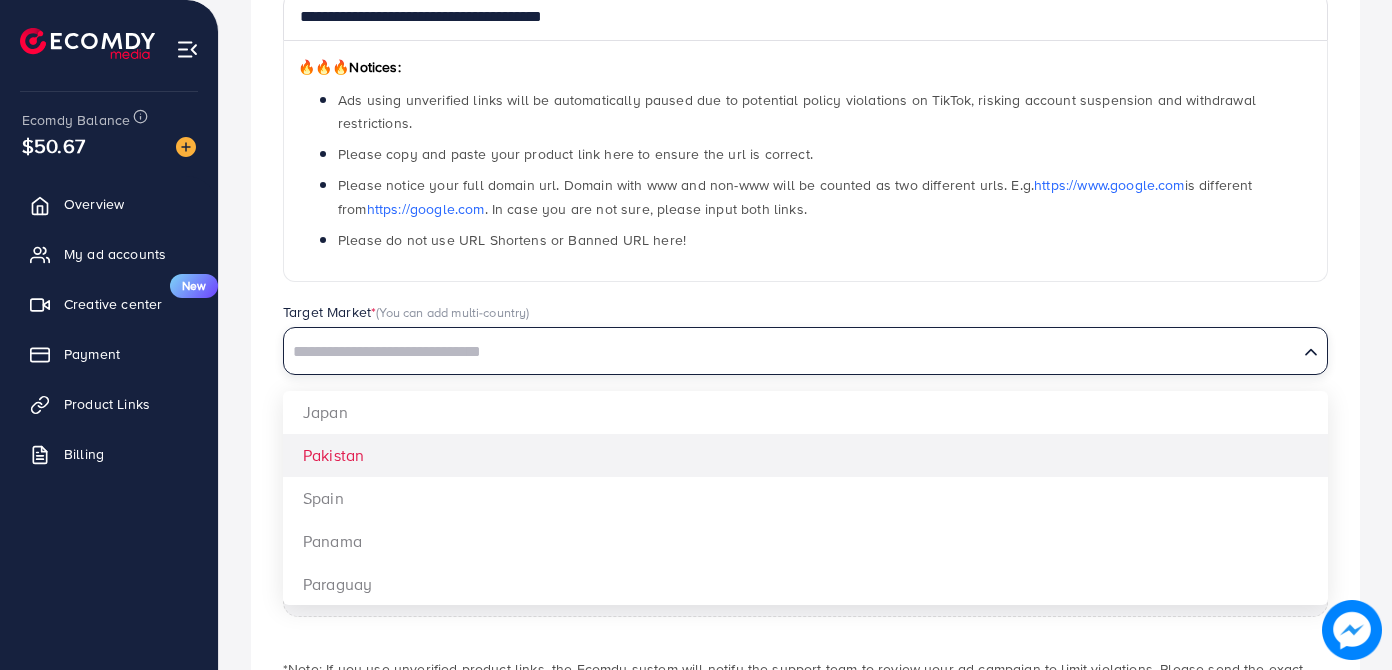 click on "**********" at bounding box center [805, 342] 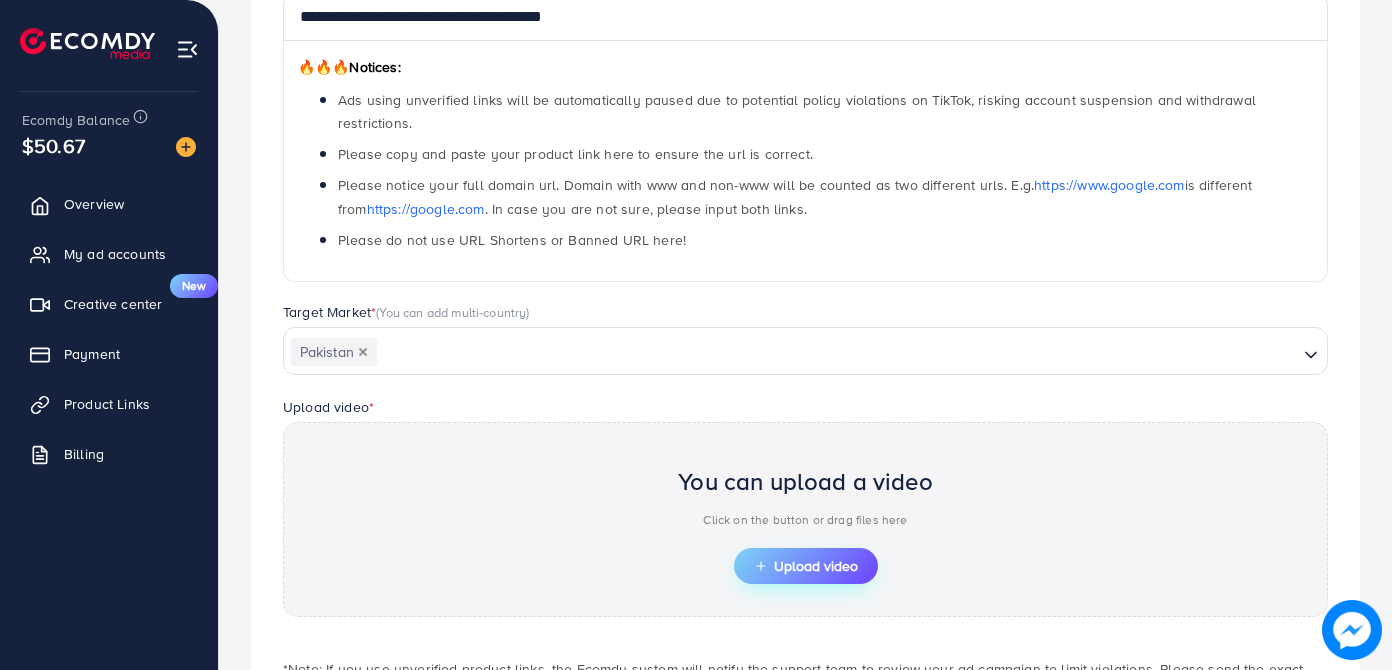 click on "Upload video" at bounding box center [806, 566] 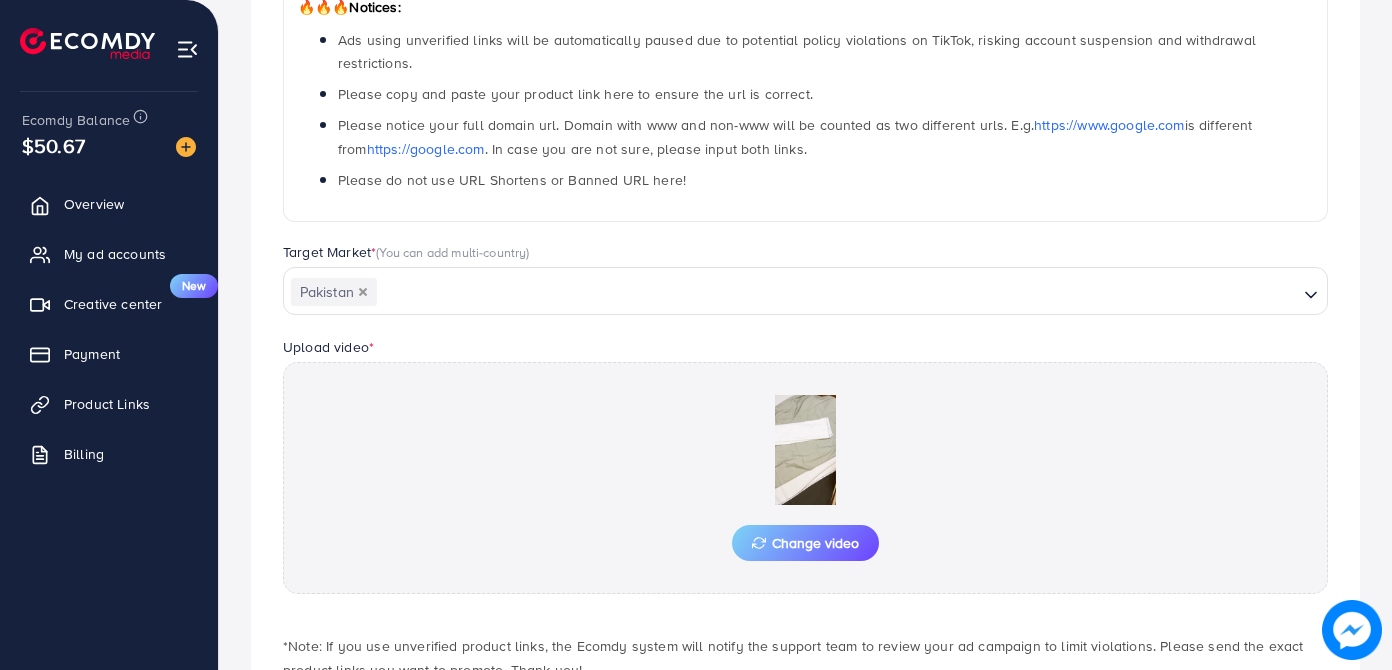 scroll, scrollTop: 489, scrollLeft: 0, axis: vertical 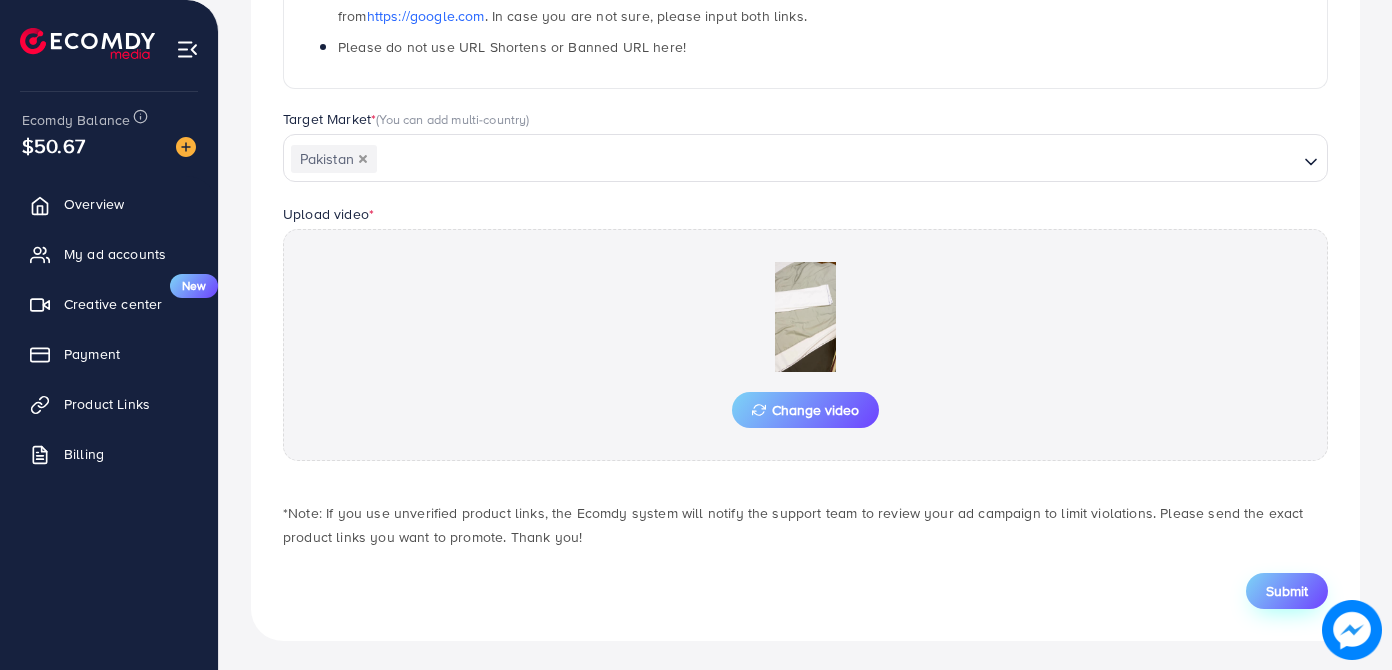 click on "Submit" at bounding box center (1287, 591) 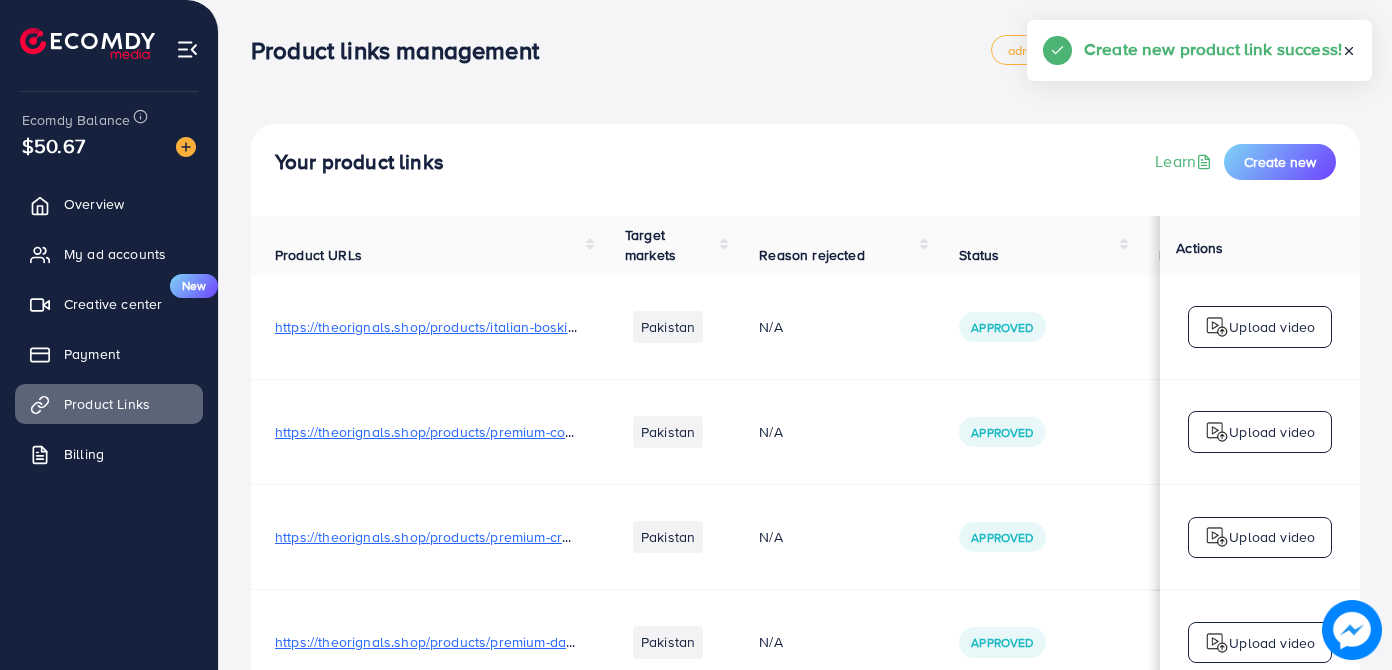 scroll, scrollTop: 224, scrollLeft: 0, axis: vertical 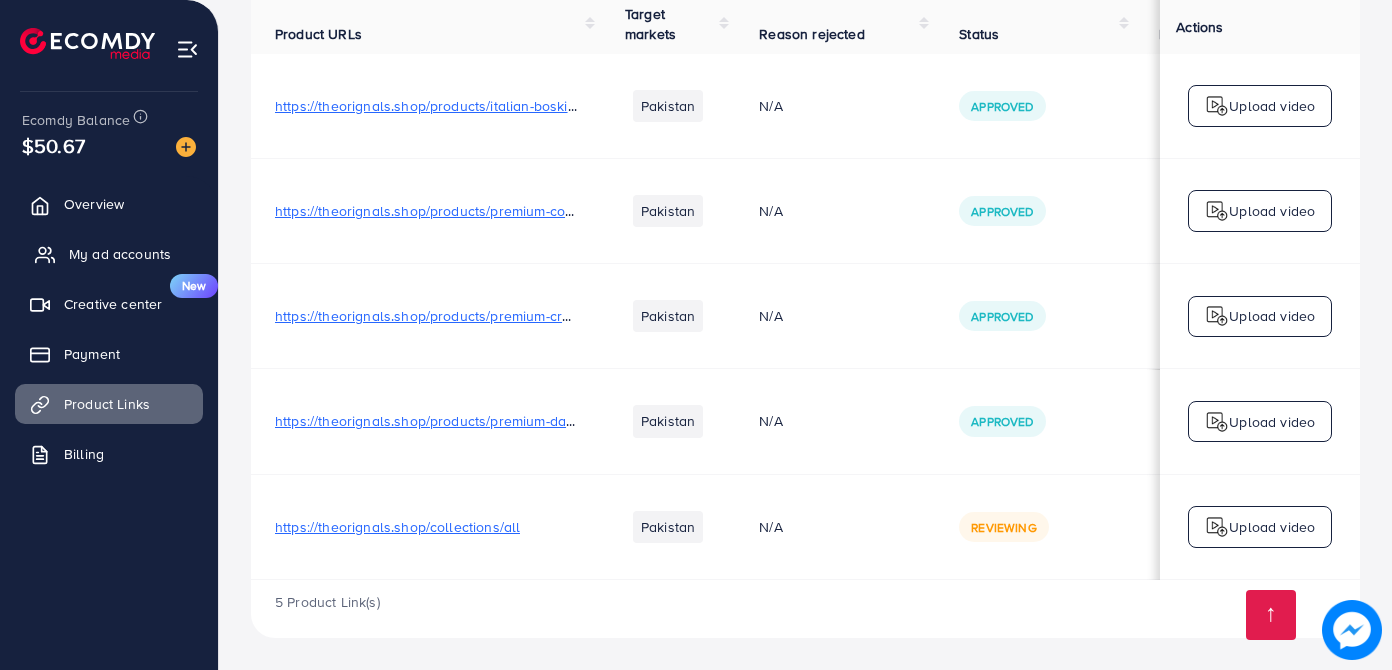click on "My ad accounts" at bounding box center [120, 254] 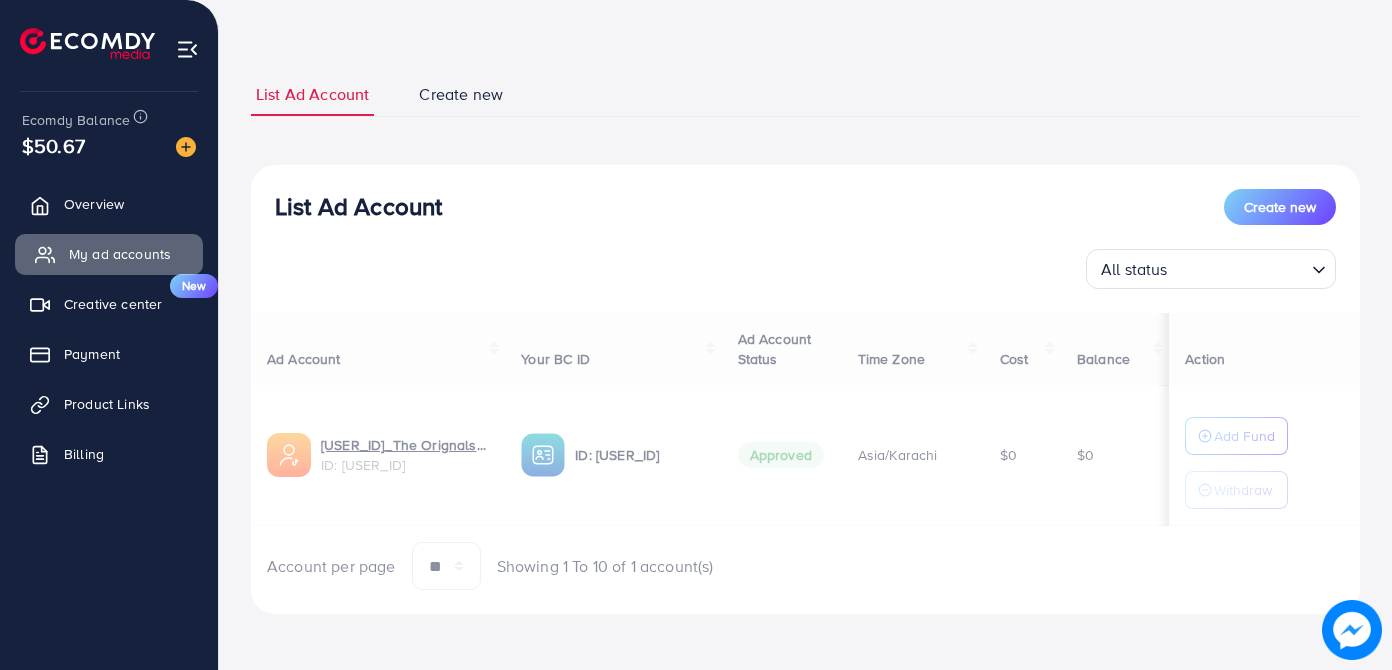 scroll, scrollTop: 0, scrollLeft: 0, axis: both 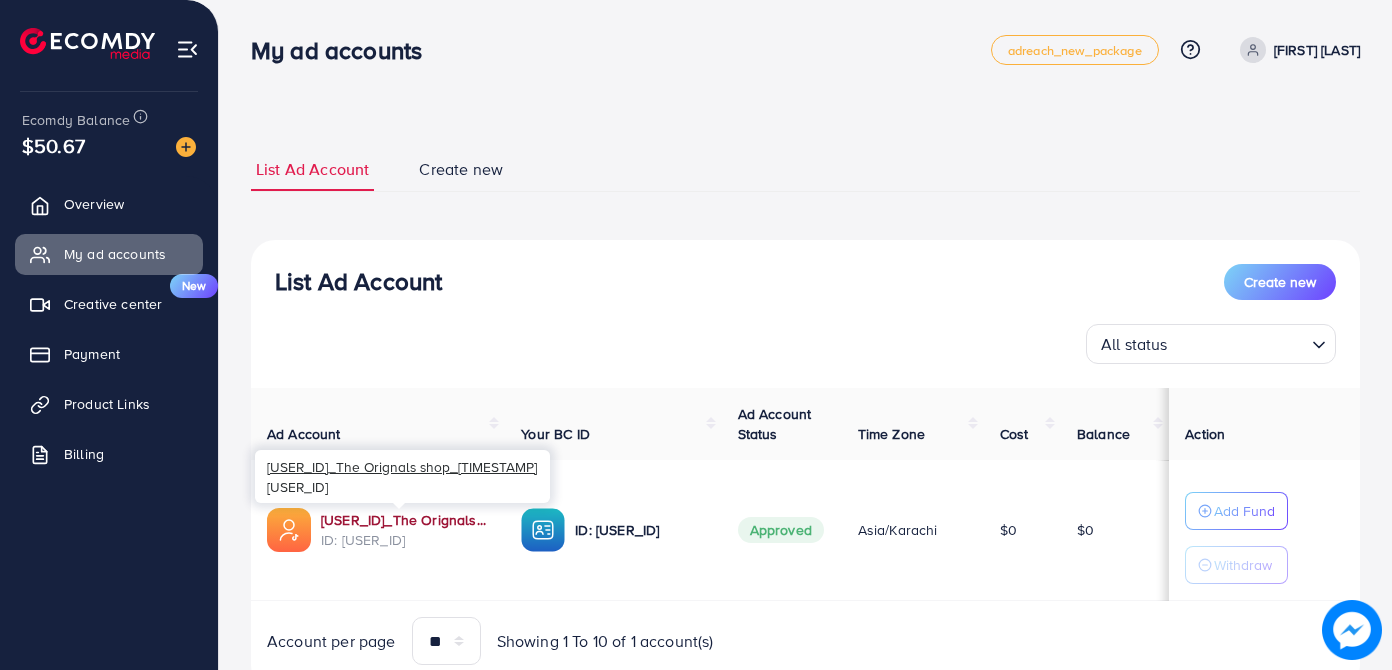 click on "1031282_The Orignals shop_1753996218042" at bounding box center [405, 520] 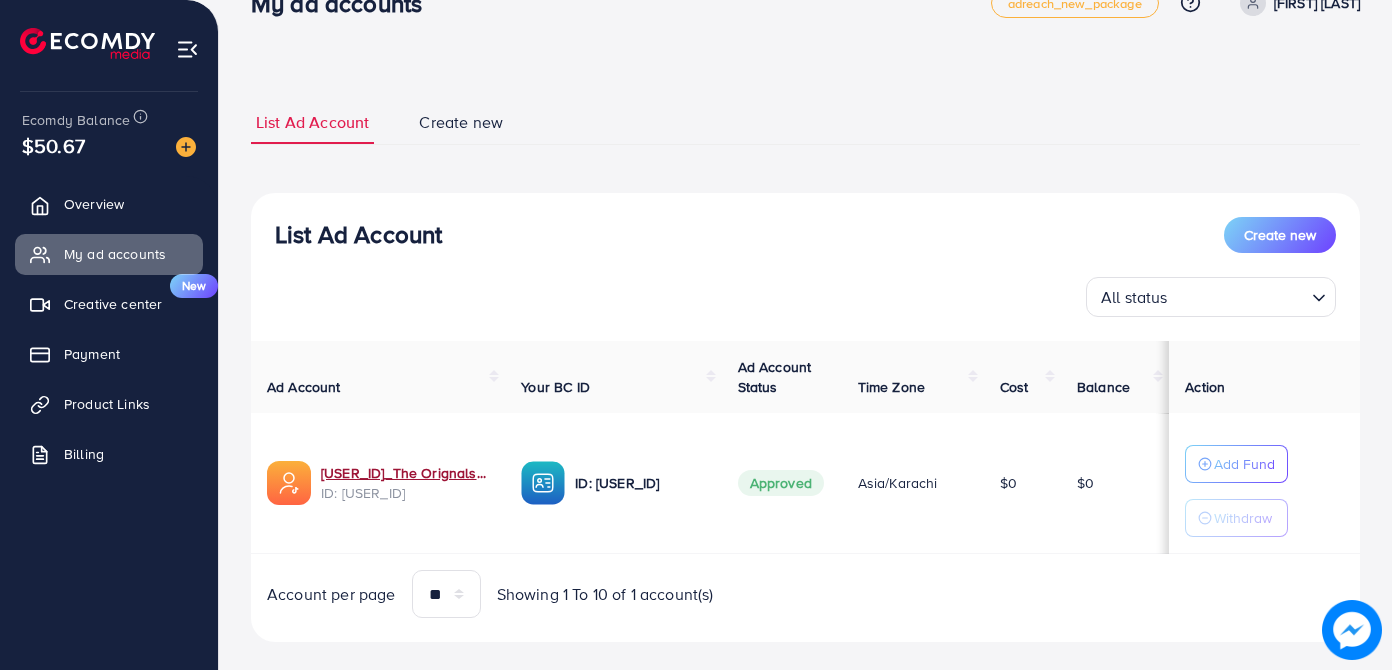 scroll, scrollTop: 73, scrollLeft: 0, axis: vertical 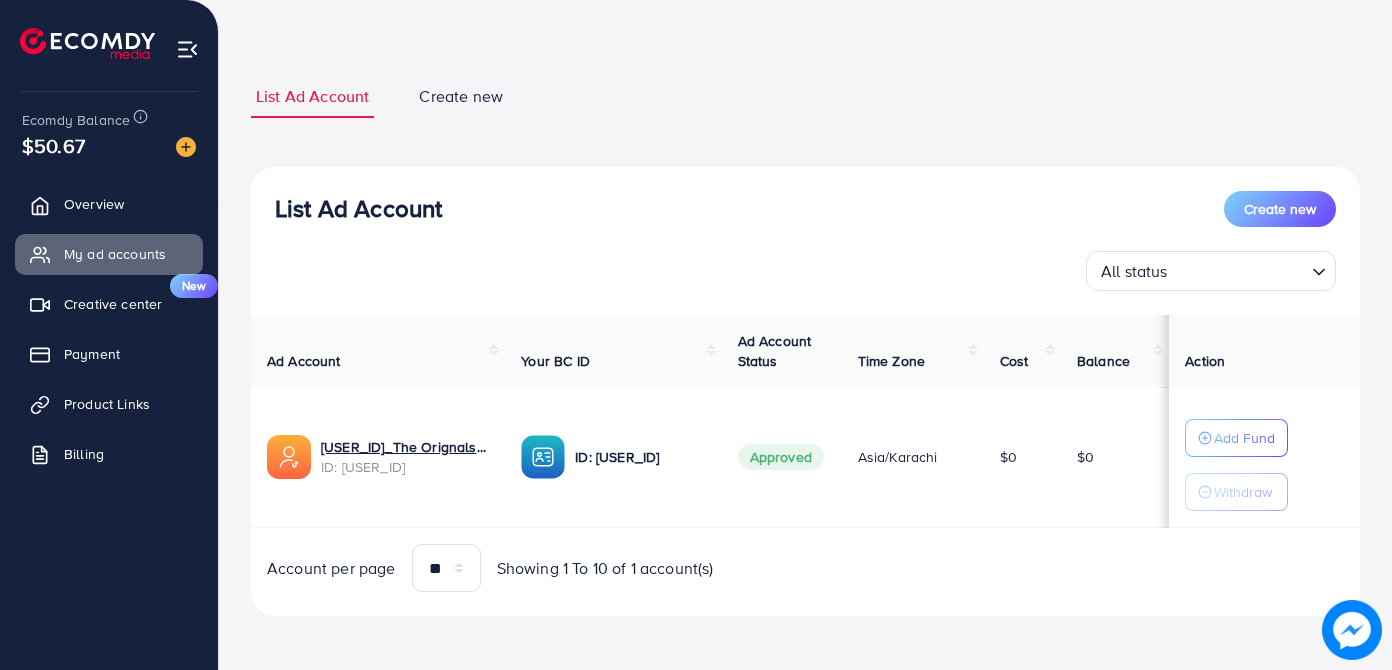 click on "List Ad Account   Create new
All status
Loading..." at bounding box center [805, 241] 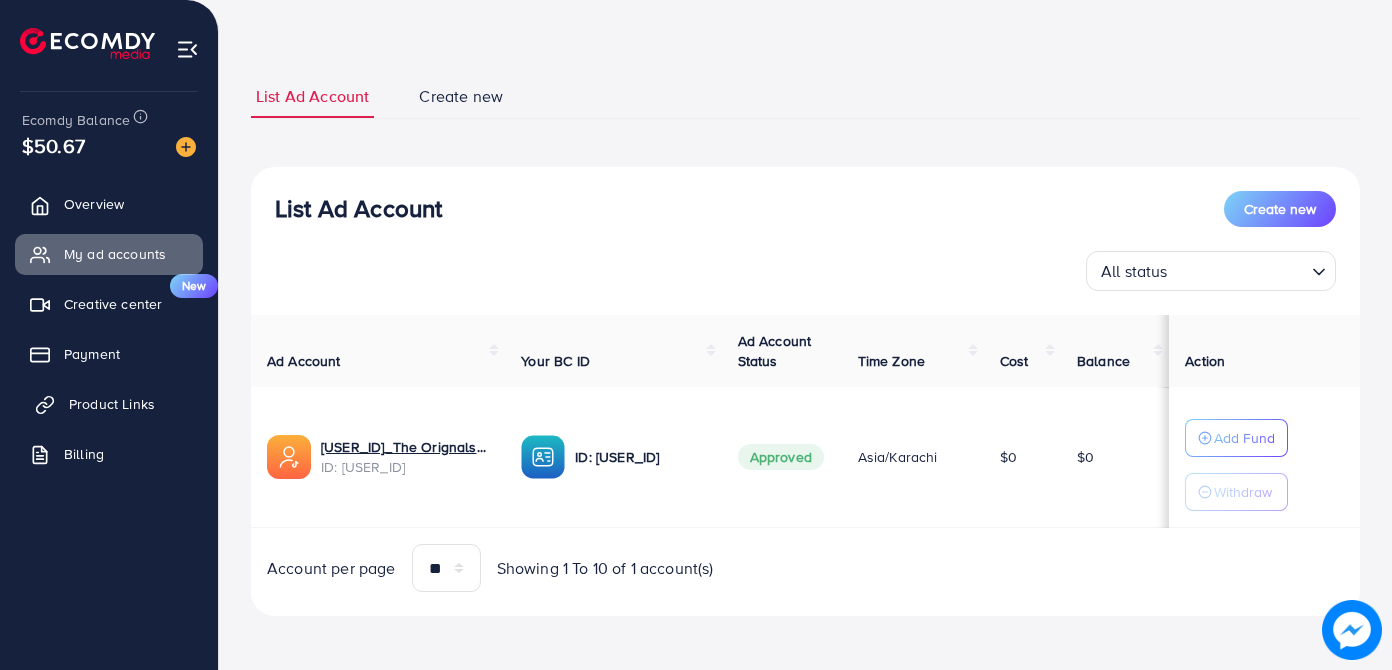 click on "Product Links" at bounding box center [112, 404] 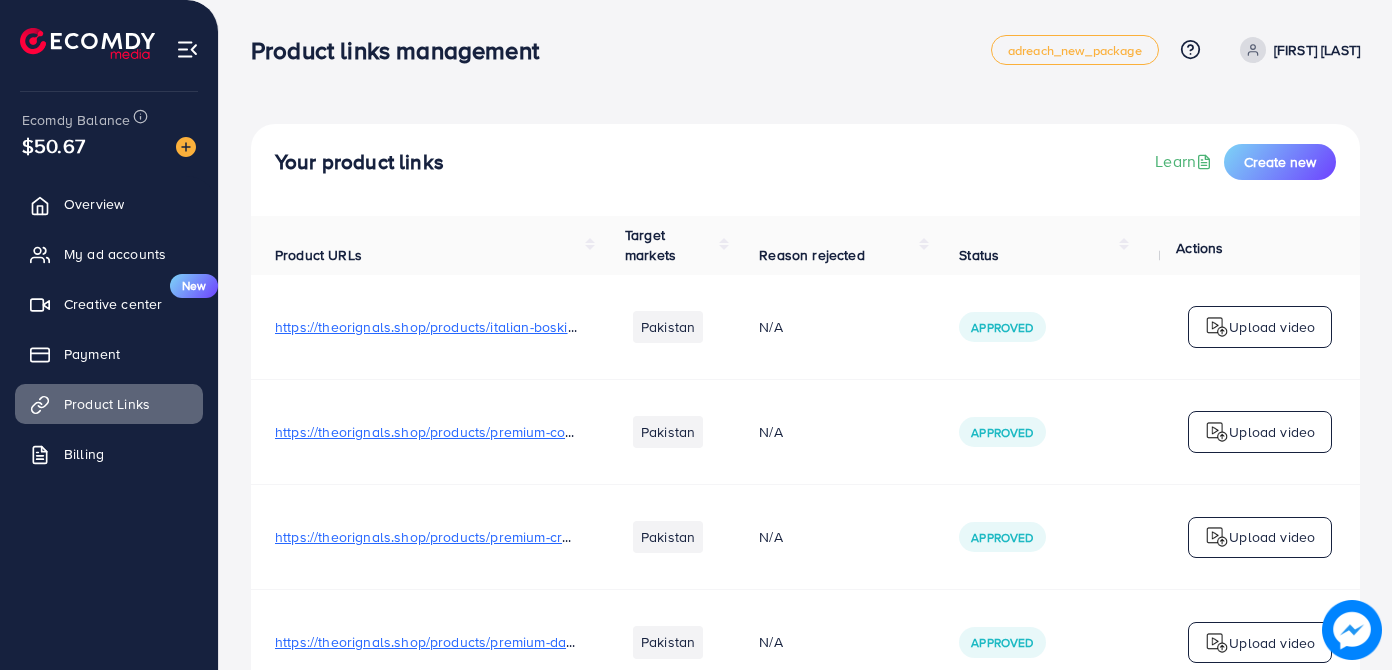 scroll, scrollTop: 224, scrollLeft: 0, axis: vertical 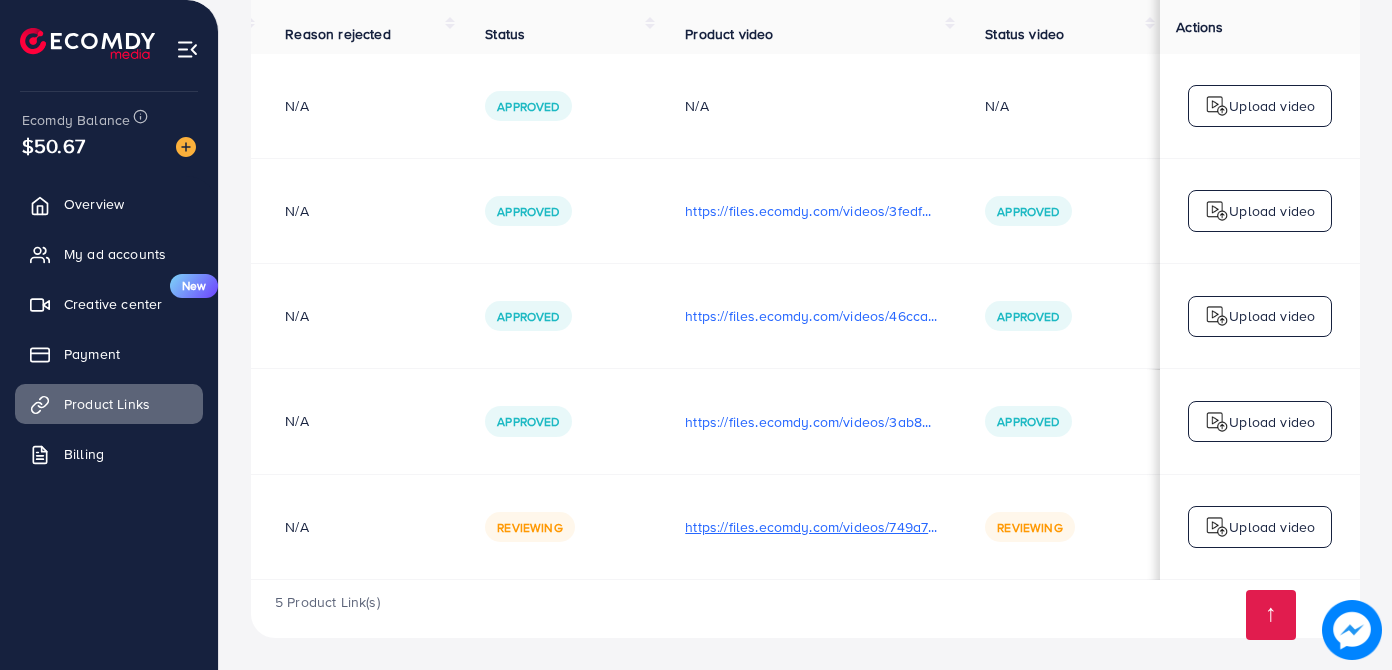 click on "https://files.ecomdy.com/videos/749a72ae-5dc7-44f6-b102-2c4ae43489f5-1754081279763.mp4" at bounding box center [811, 527] 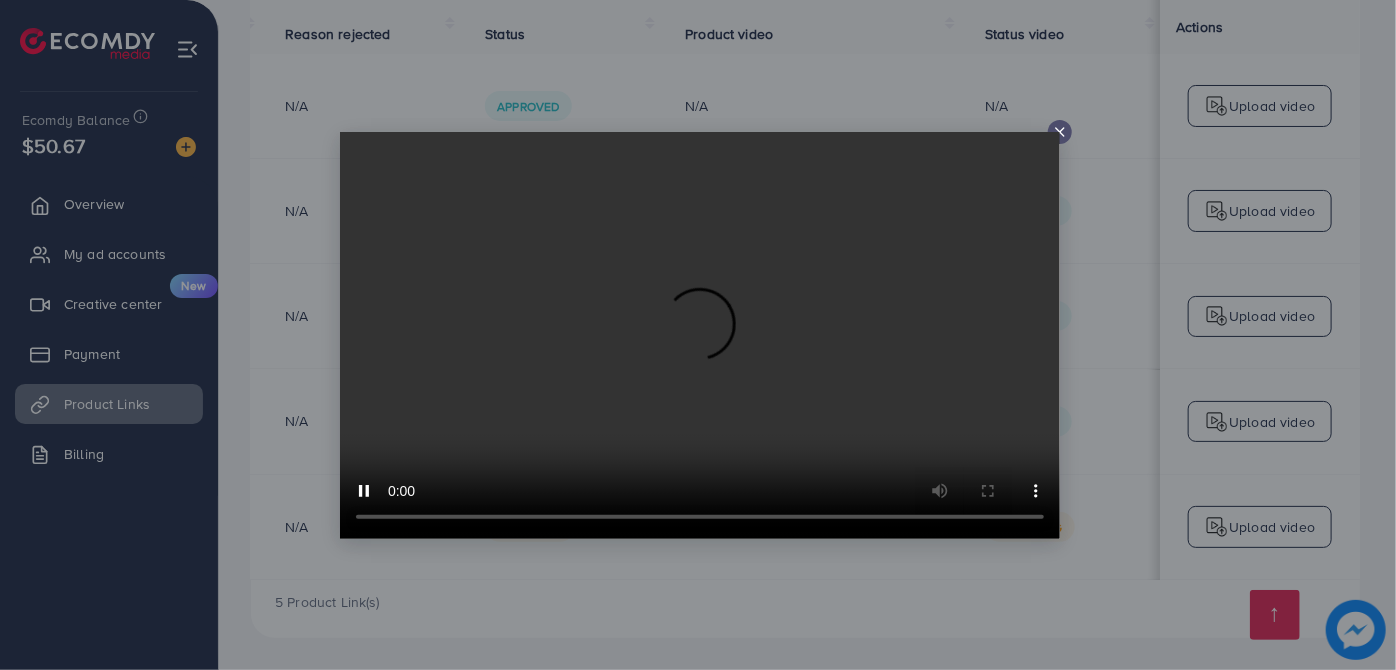 click 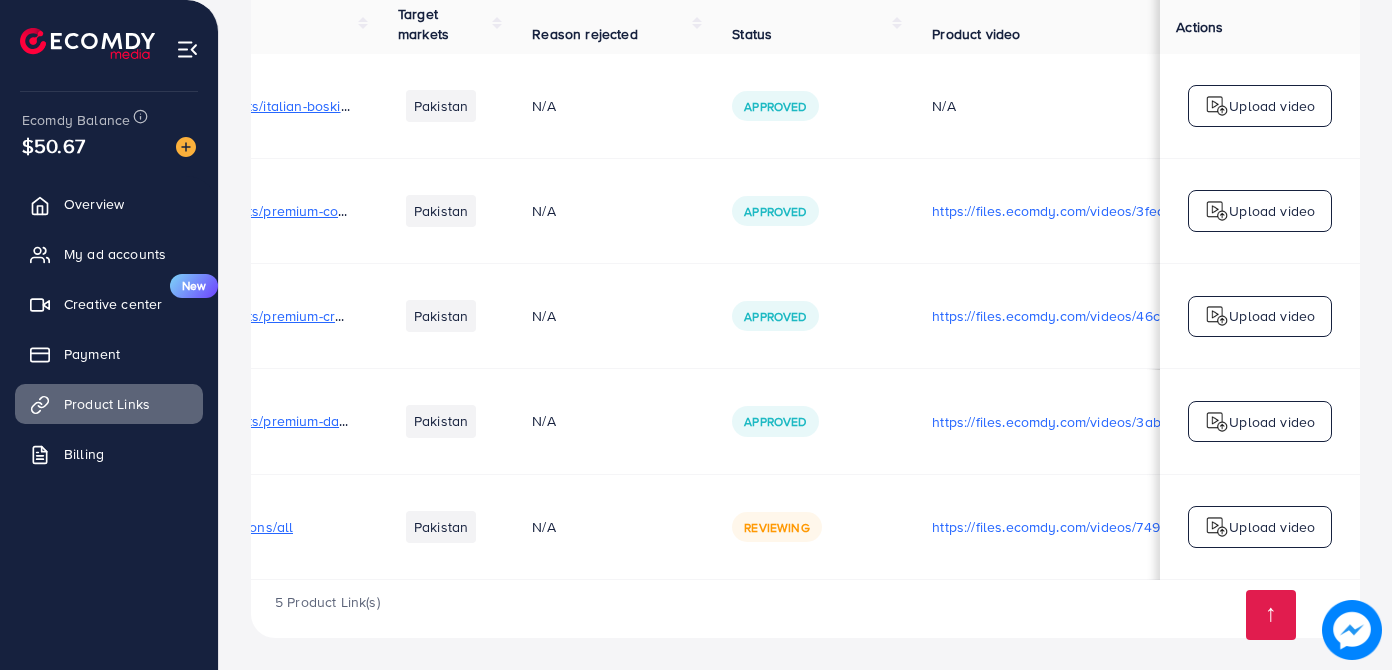 scroll, scrollTop: 0, scrollLeft: 0, axis: both 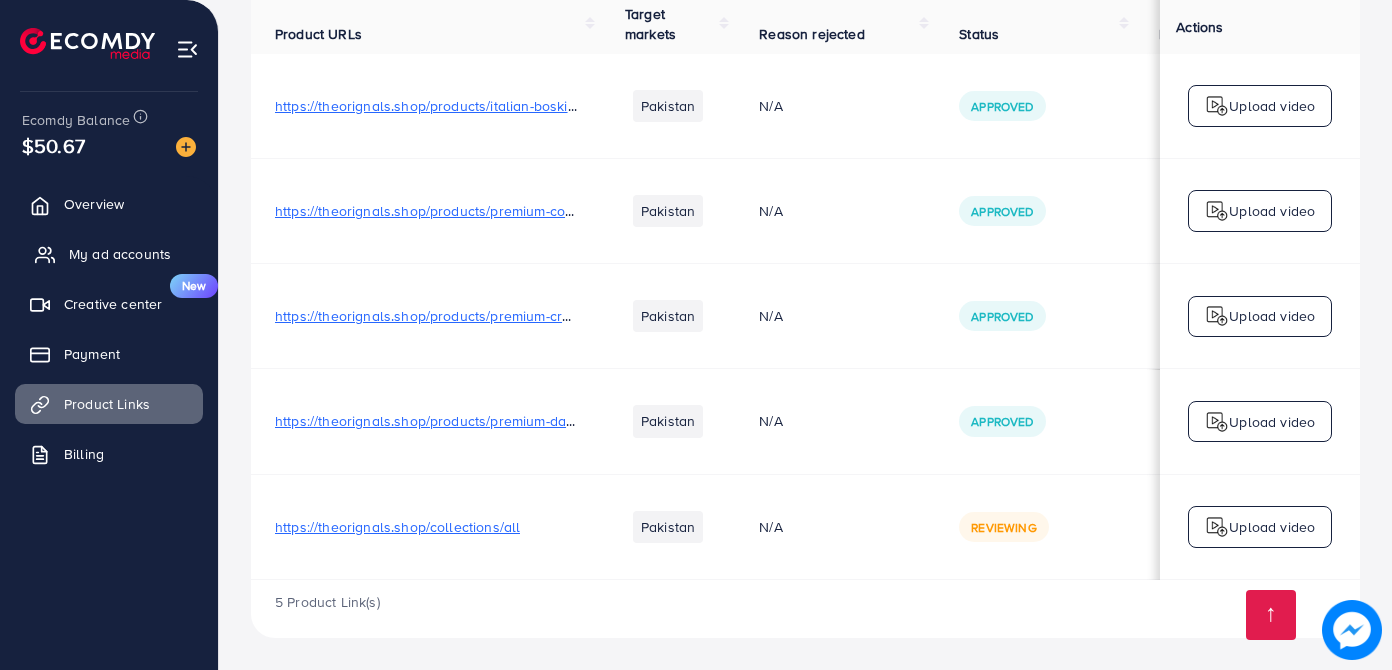 click 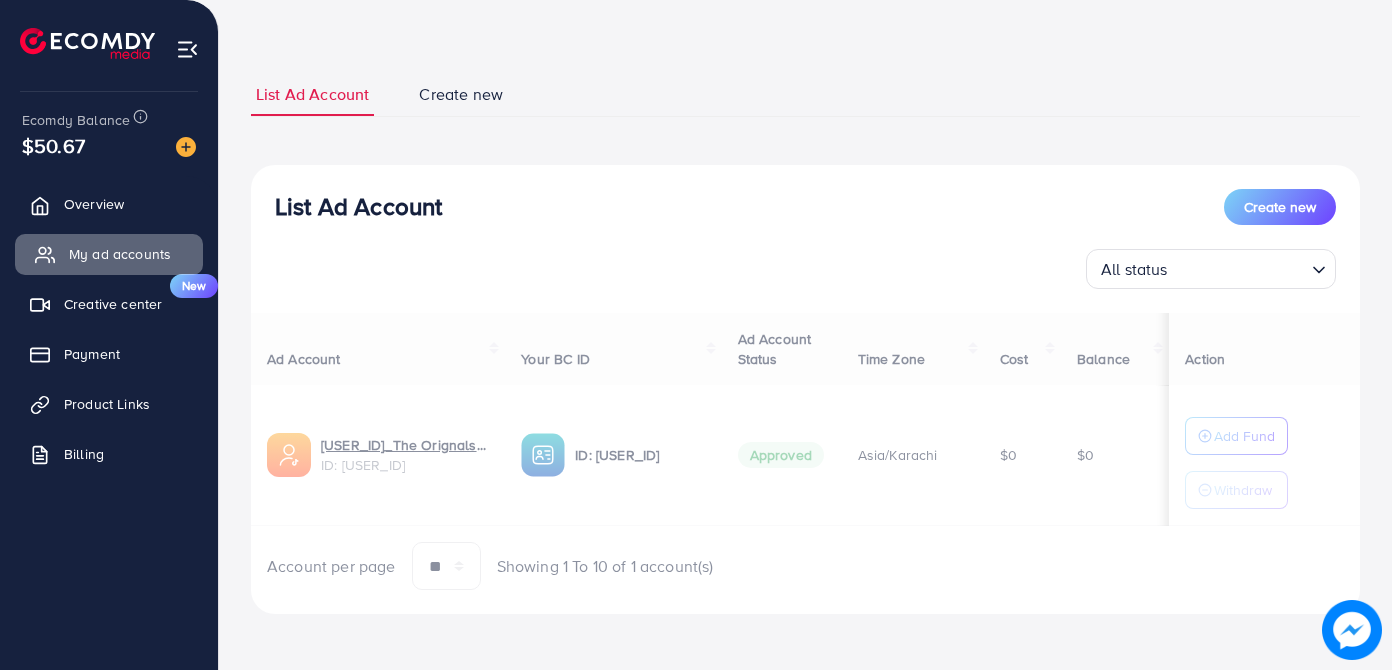 scroll, scrollTop: 0, scrollLeft: 0, axis: both 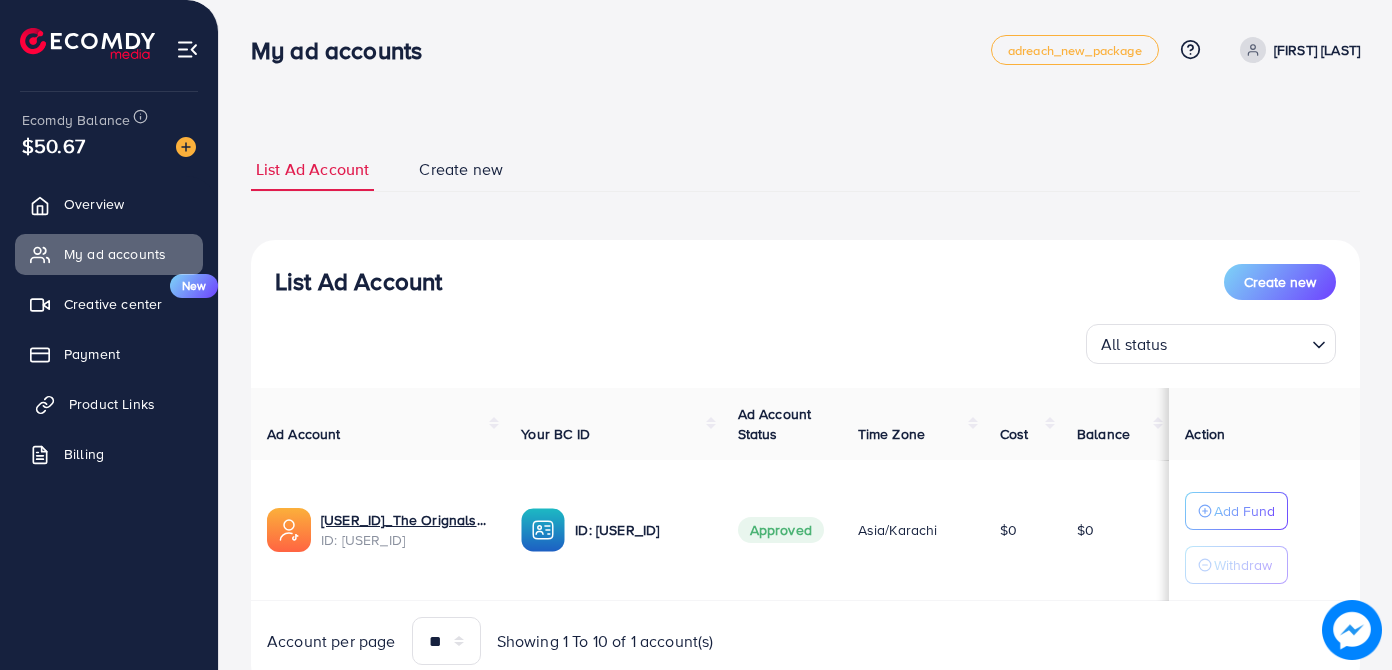 click on "Product Links" at bounding box center [112, 404] 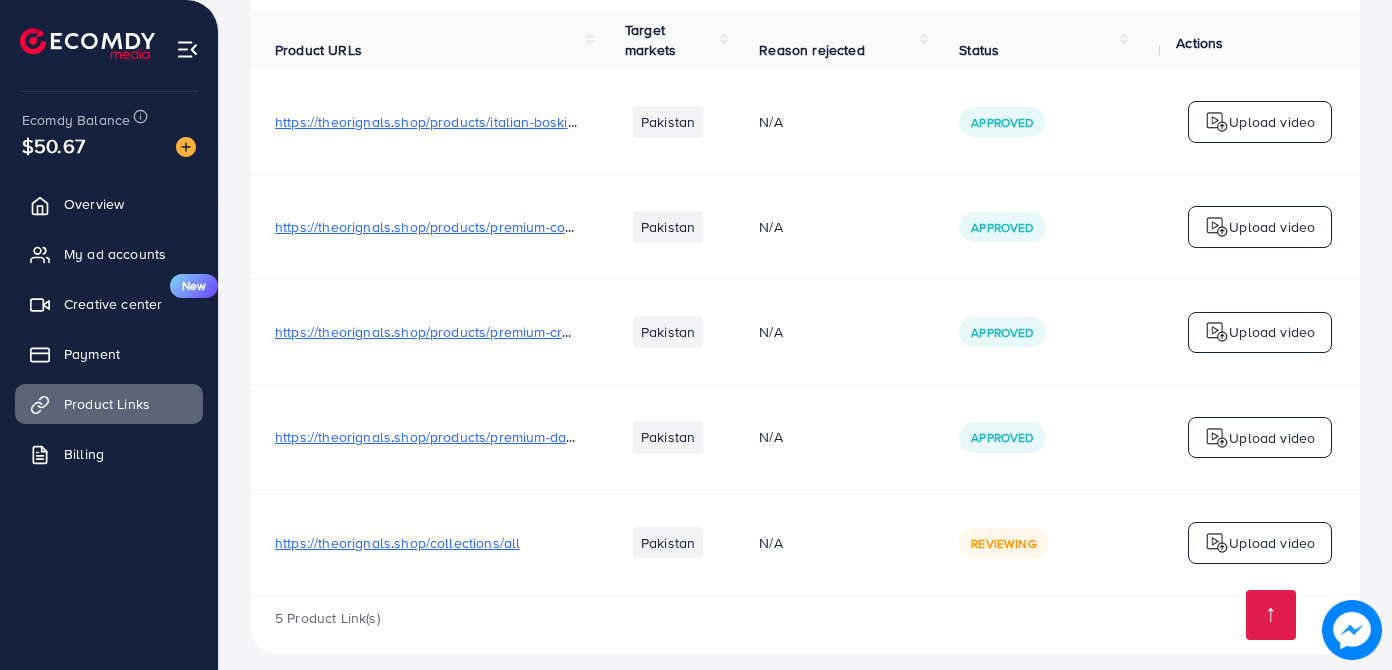 scroll, scrollTop: 224, scrollLeft: 0, axis: vertical 